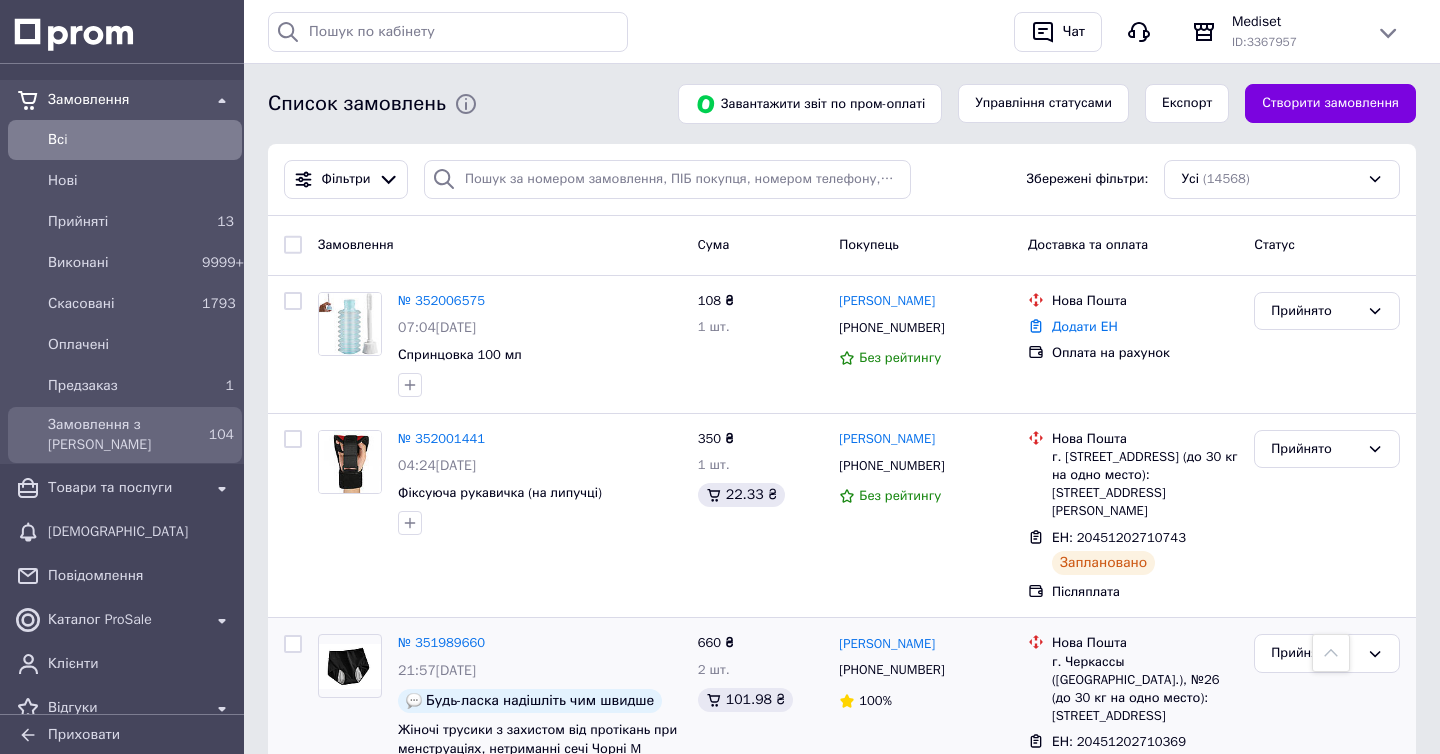 scroll, scrollTop: 604, scrollLeft: 0, axis: vertical 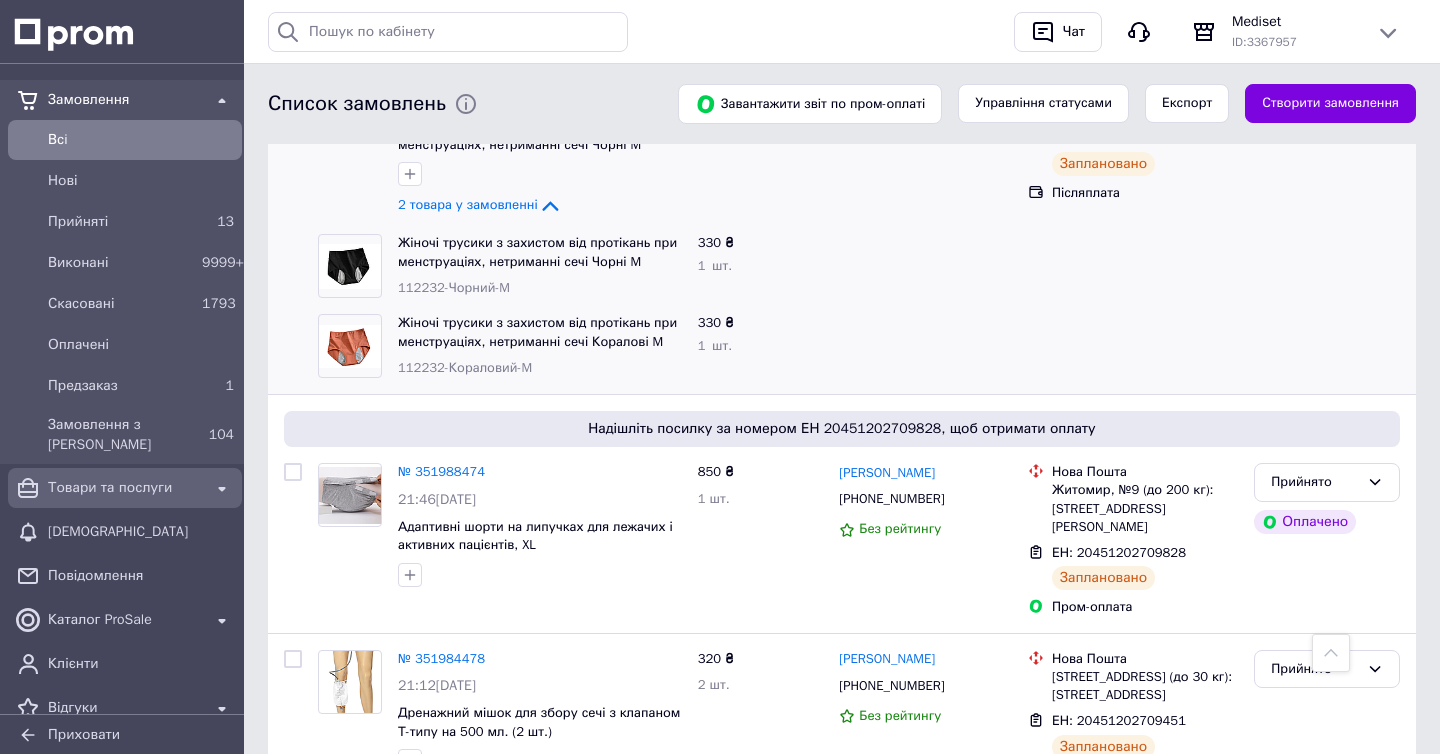 click on "Товари та послуги" at bounding box center [125, 488] 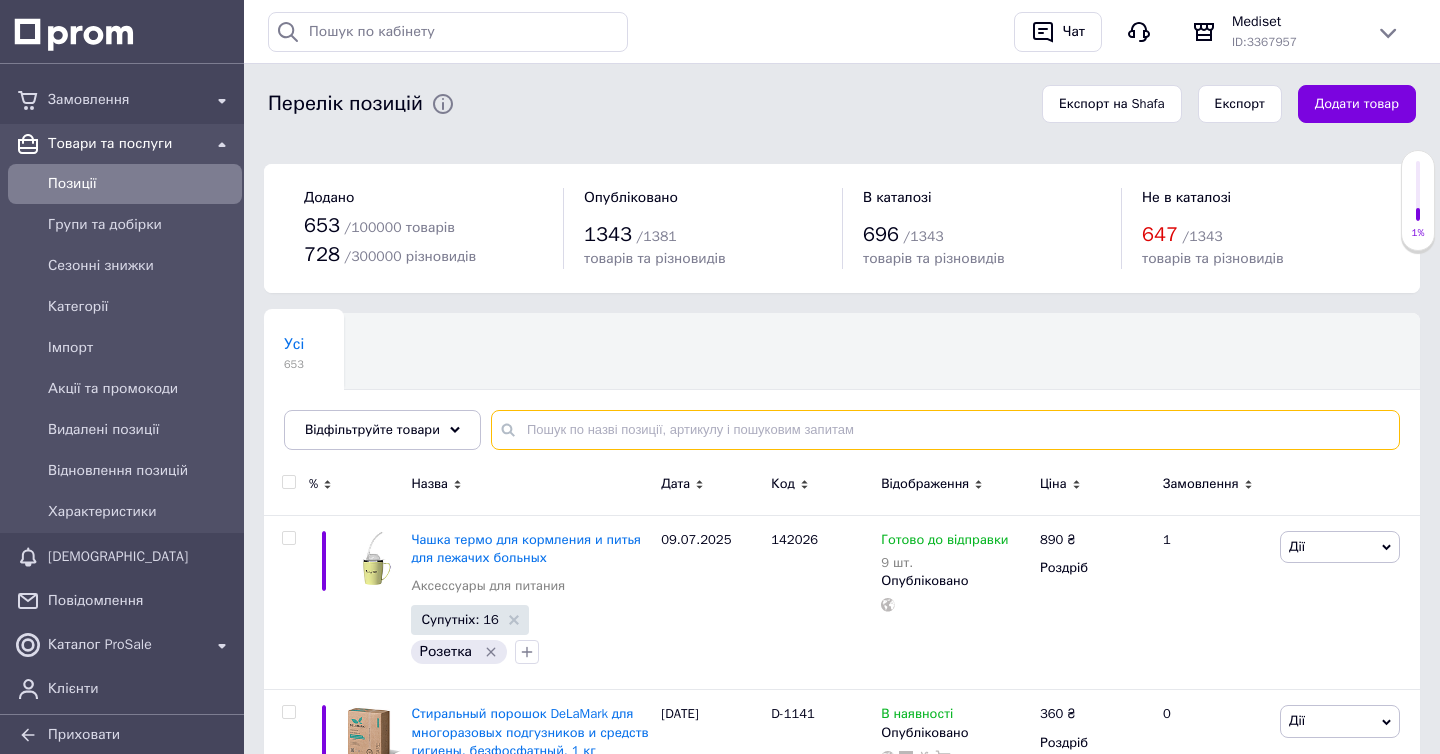 click at bounding box center [945, 430] 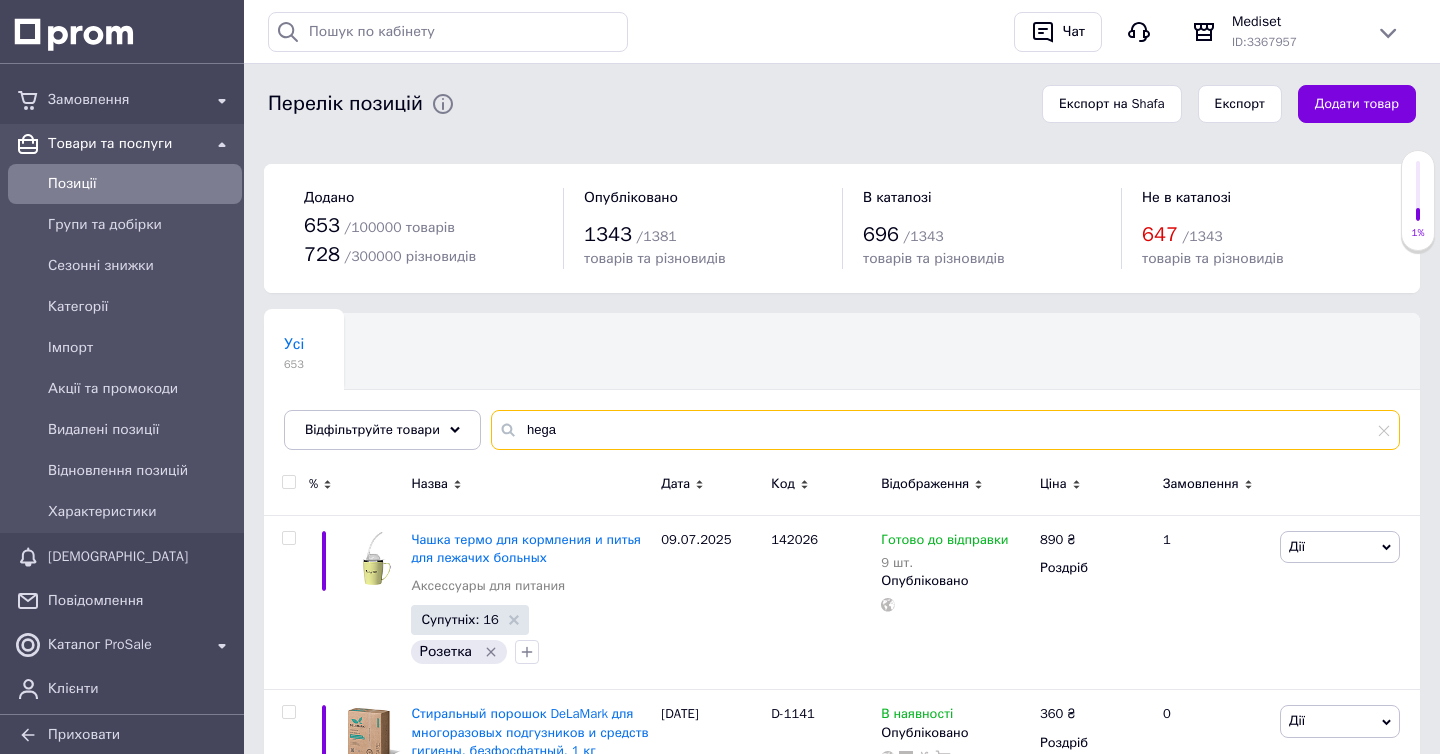 type on "hega" 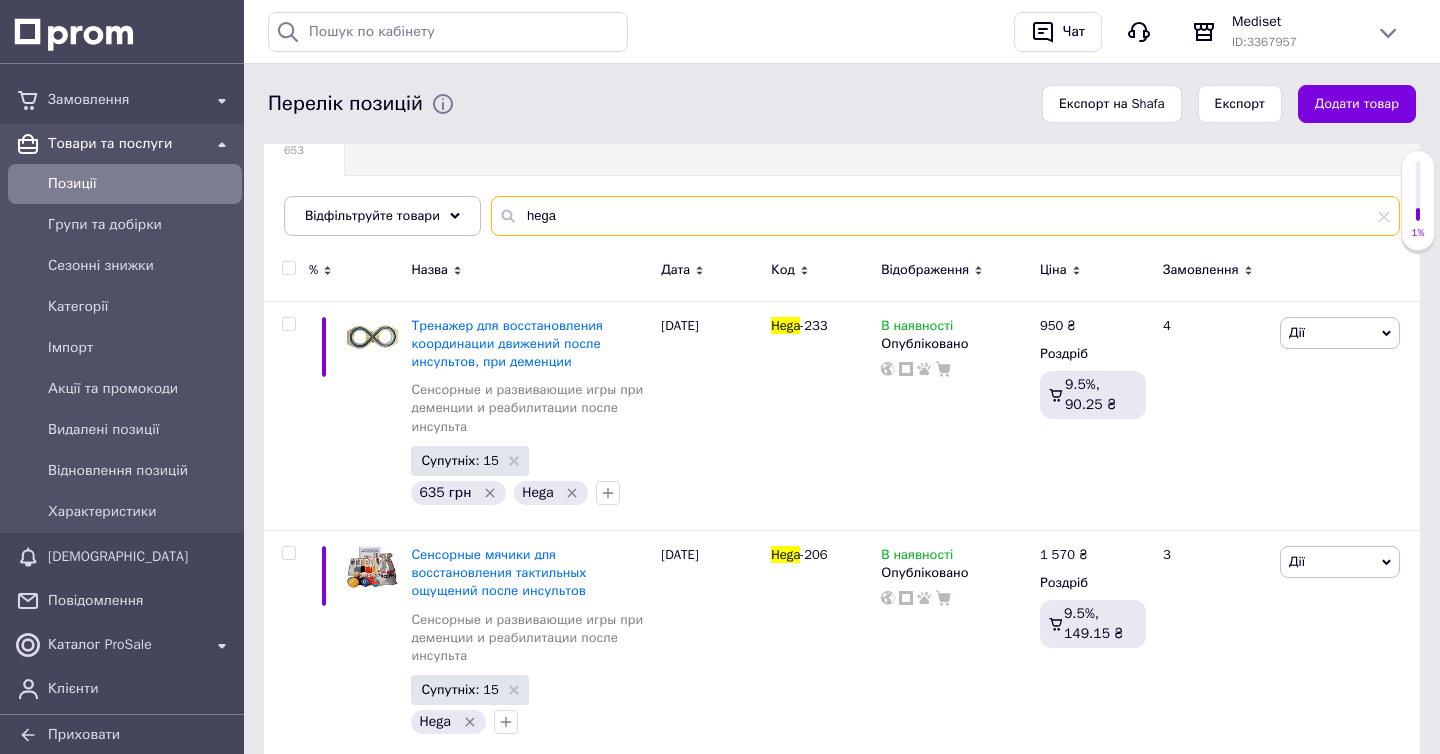 scroll, scrollTop: 308, scrollLeft: 0, axis: vertical 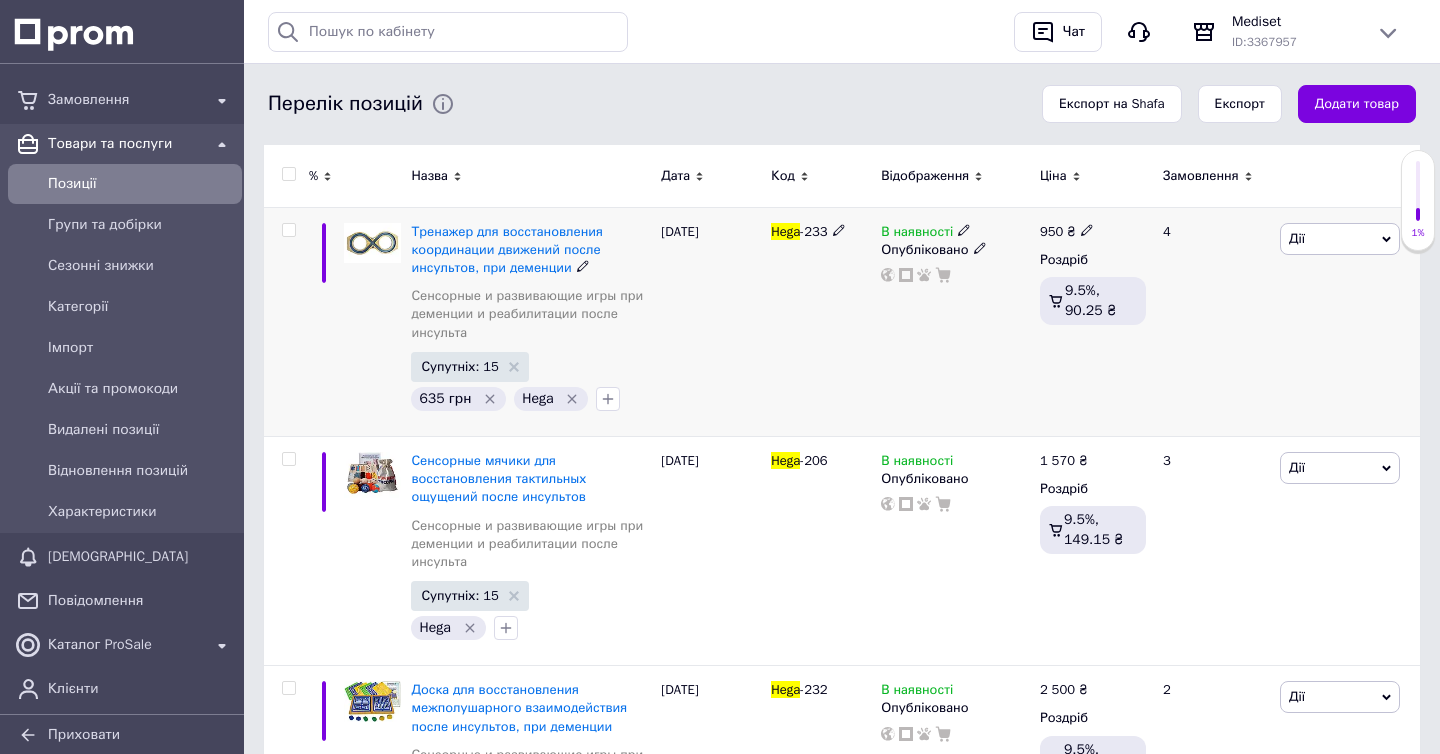 click on "-233" at bounding box center (813, 231) 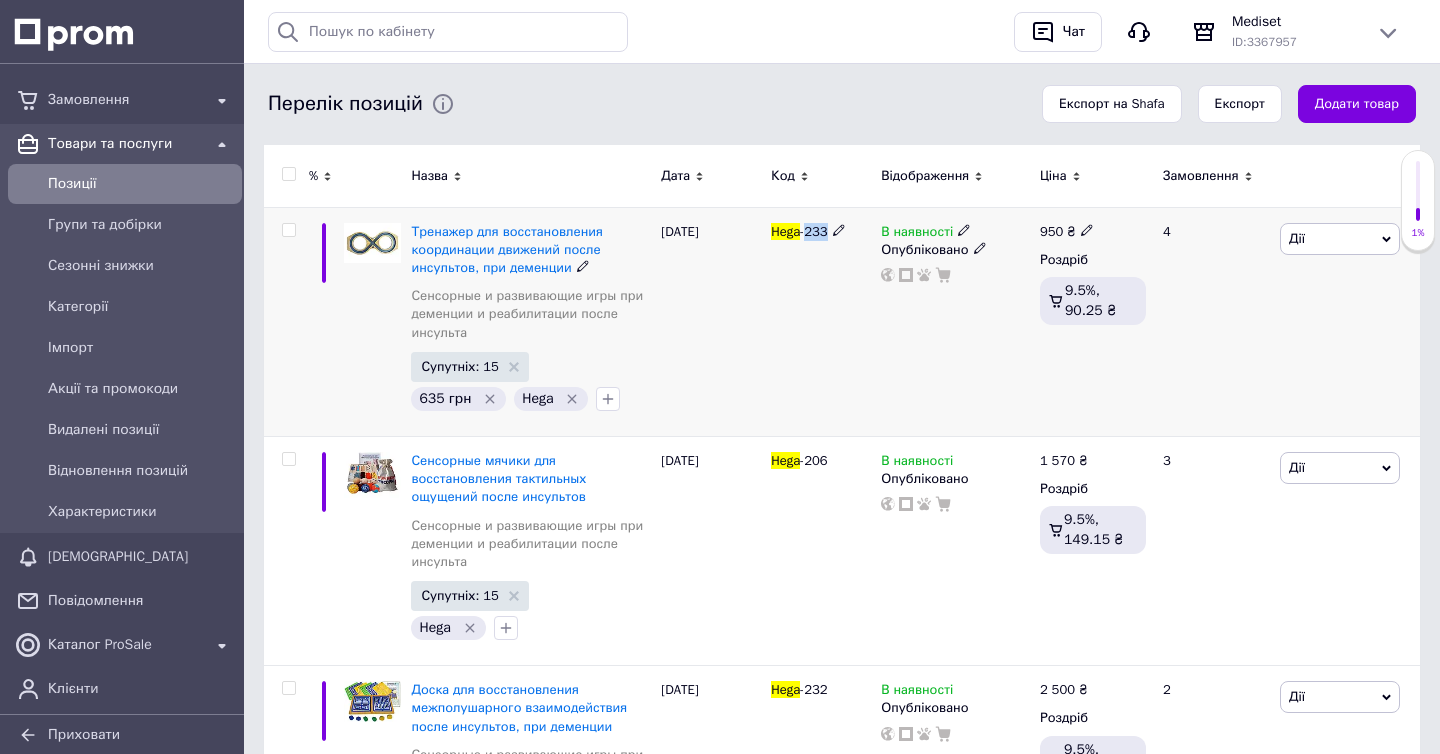 click on "-233" at bounding box center (813, 231) 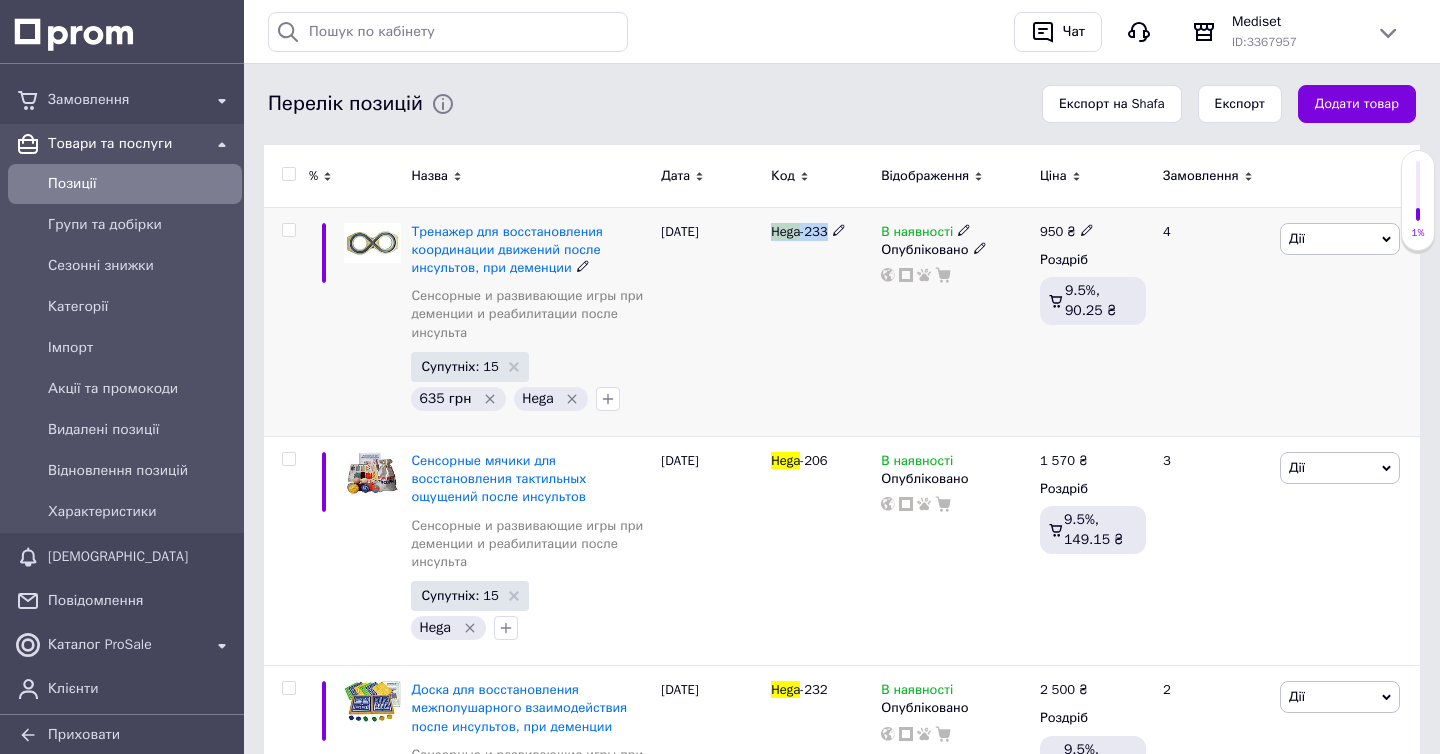click on "Hega" at bounding box center [785, 231] 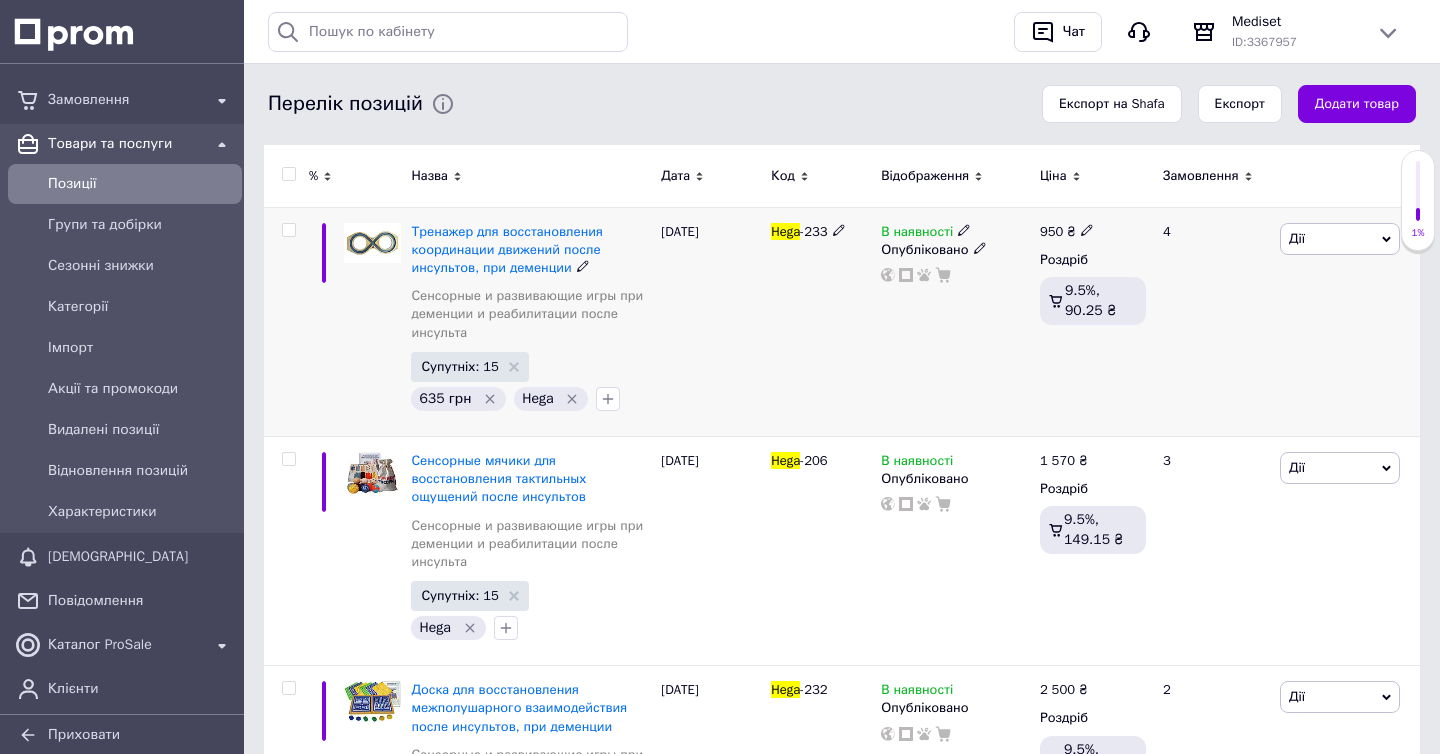 click 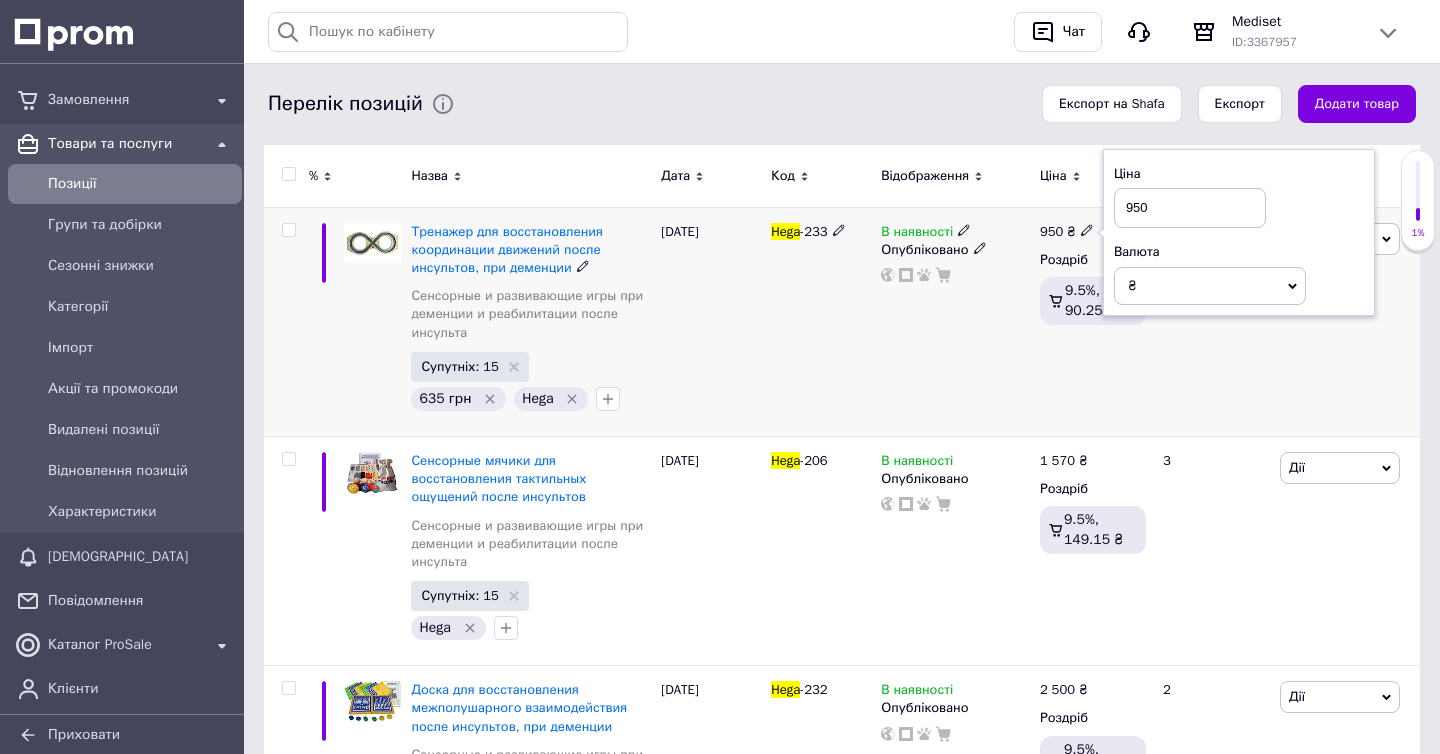 click on "950" at bounding box center (1190, 208) 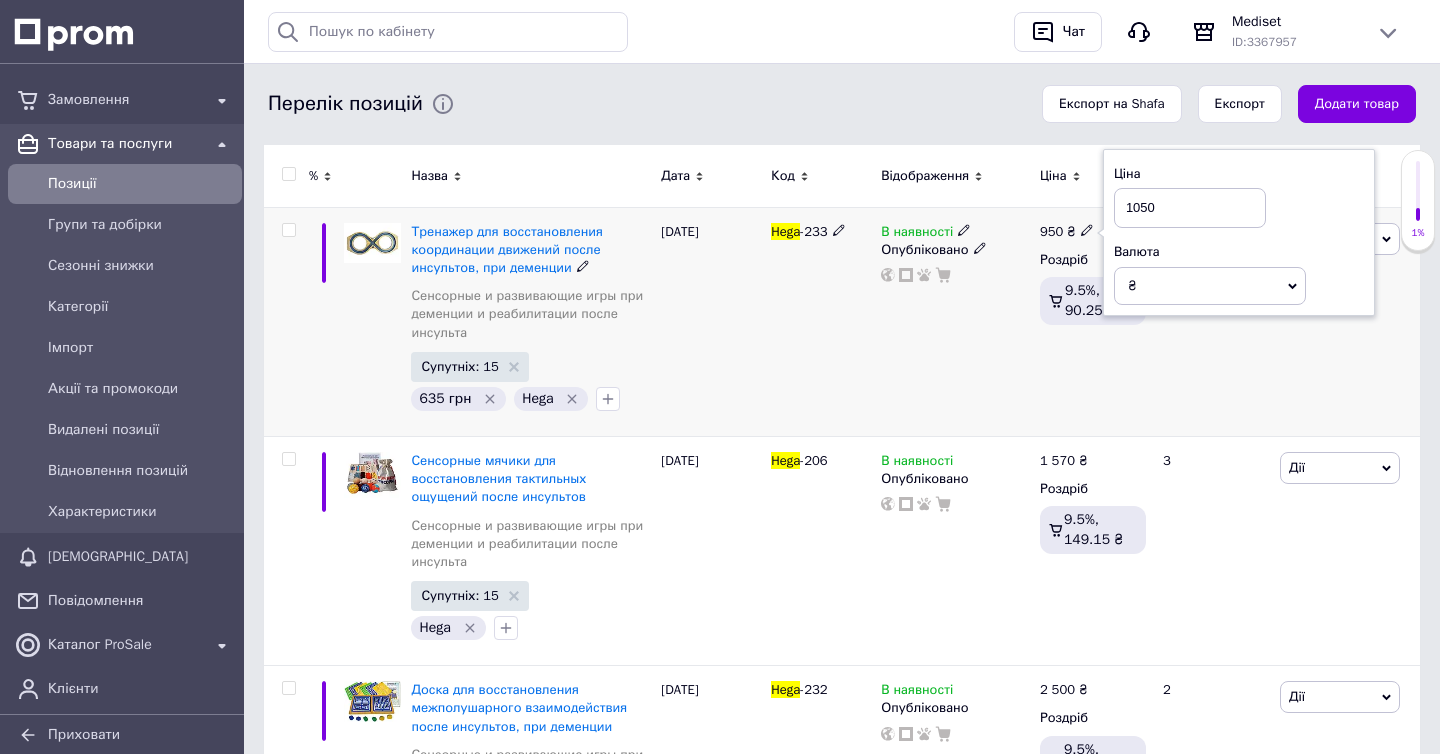 type on "1050" 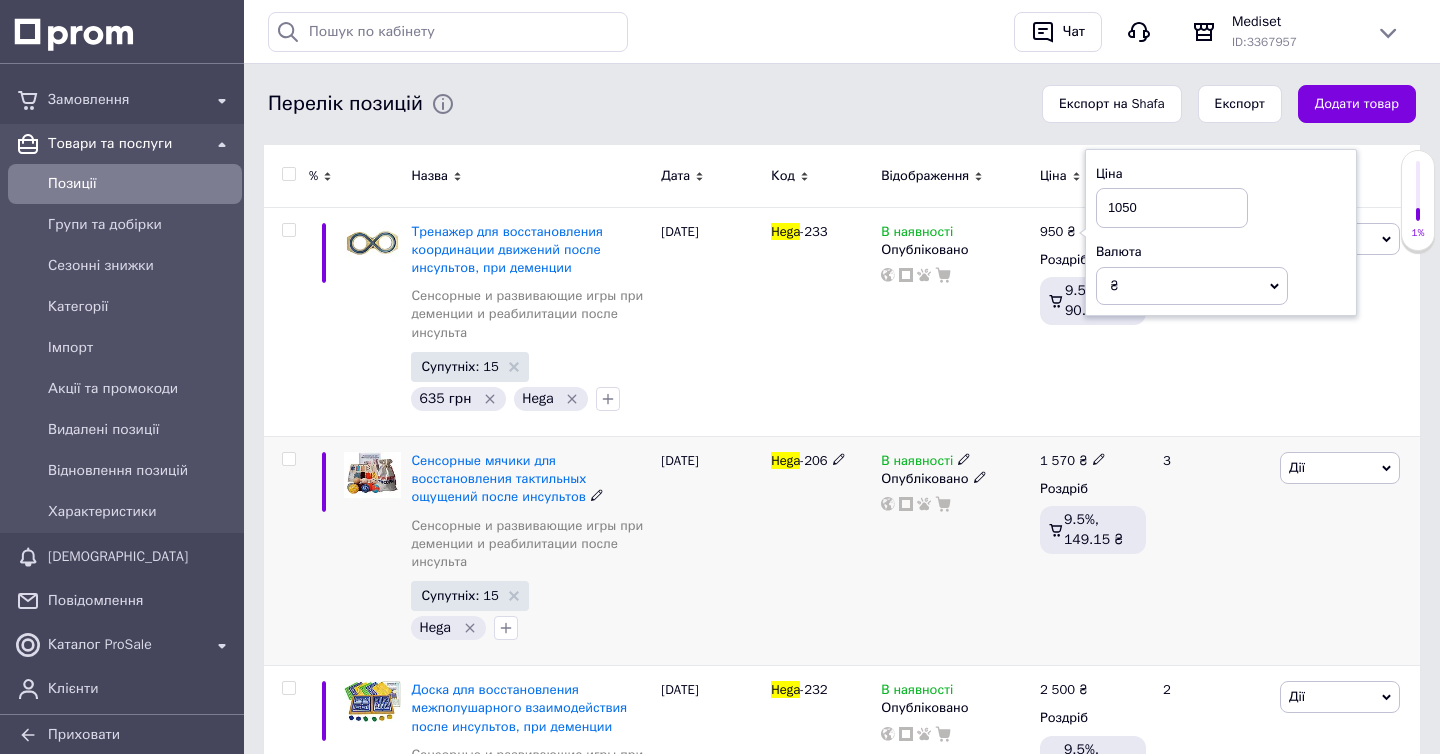 click on "-206" at bounding box center (813, 460) 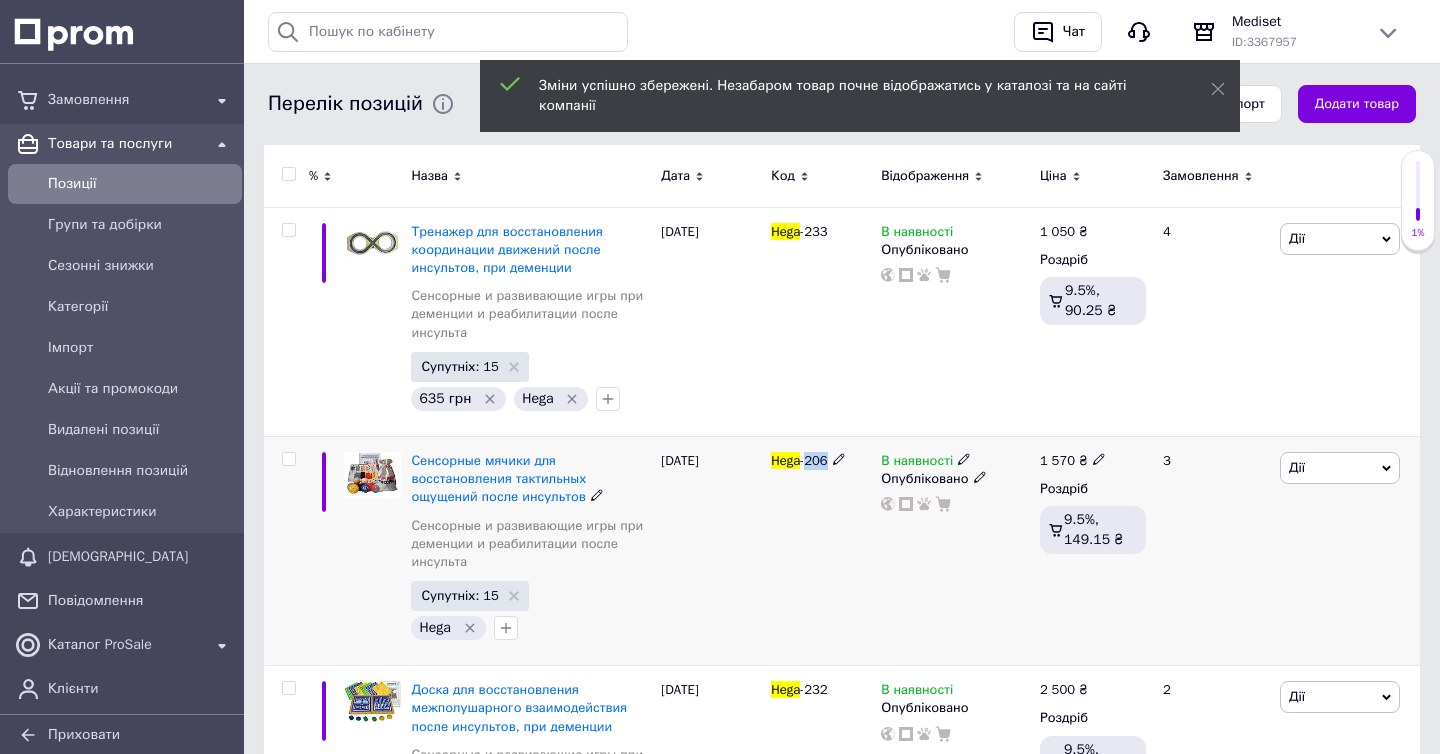 click on "-206" at bounding box center (813, 460) 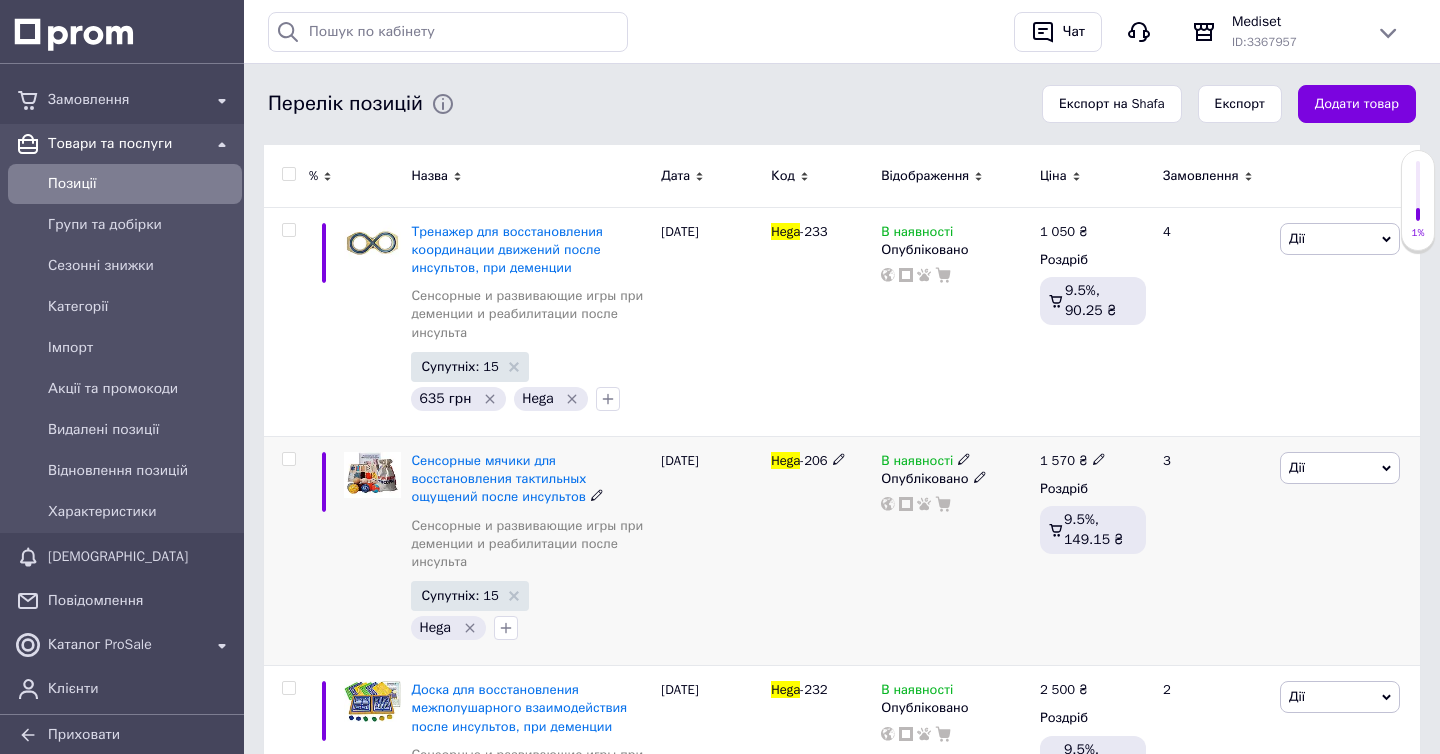 click at bounding box center [1099, 458] 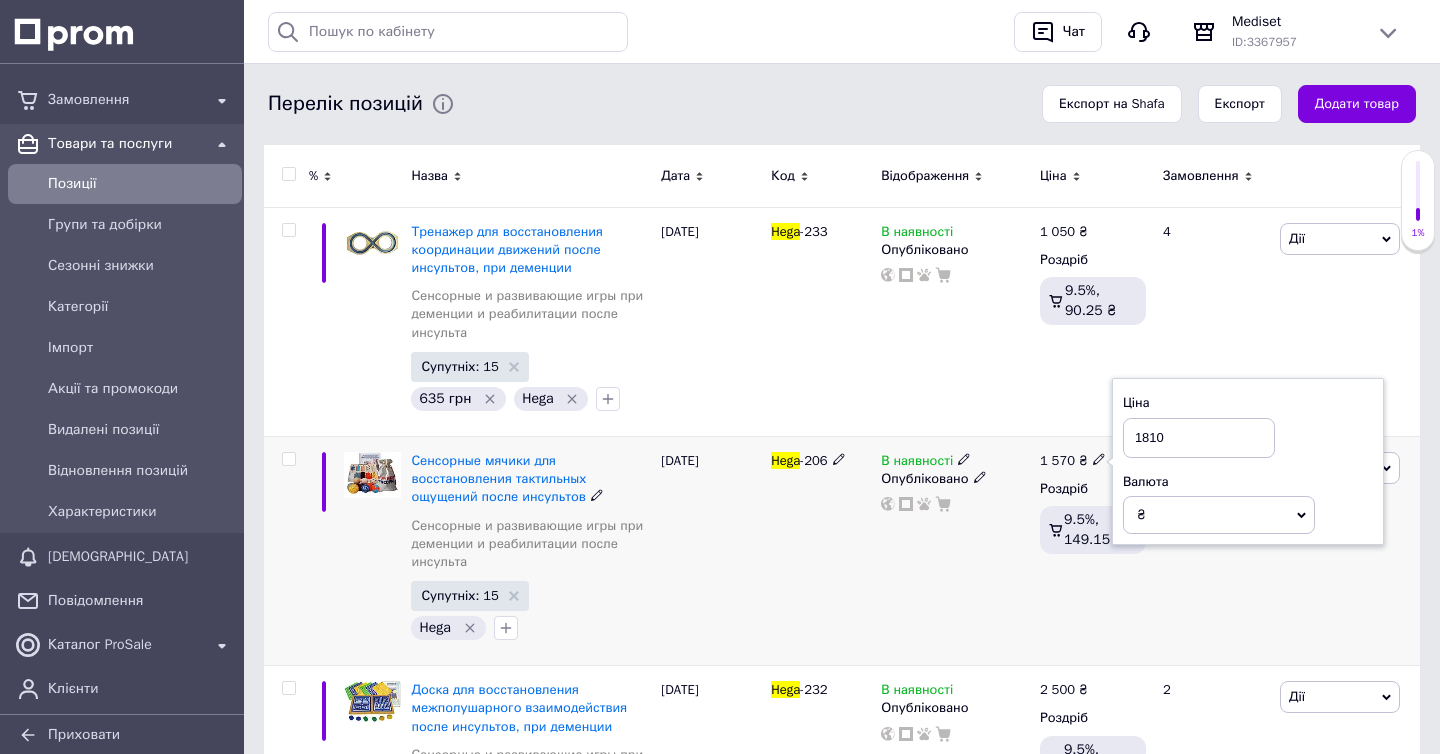 type on "1810" 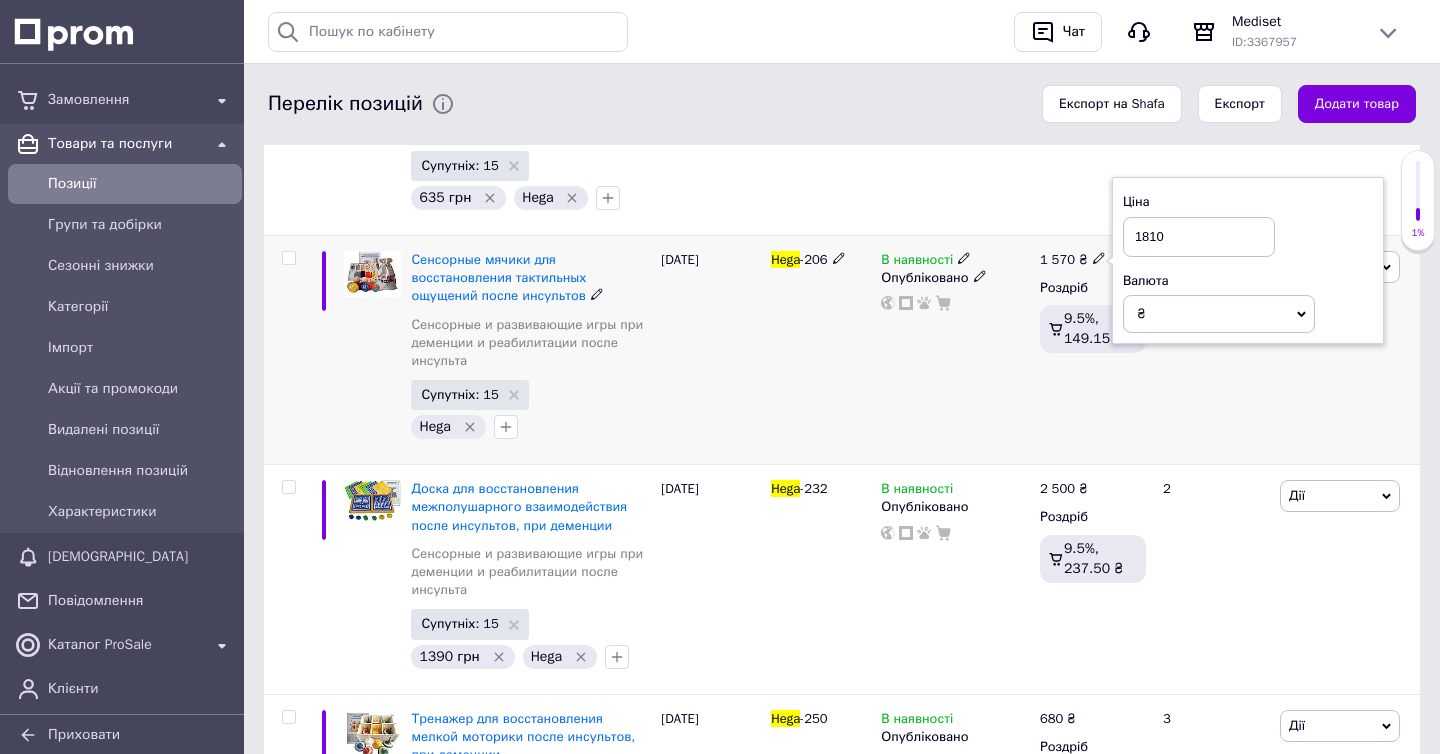 scroll, scrollTop: 674, scrollLeft: 0, axis: vertical 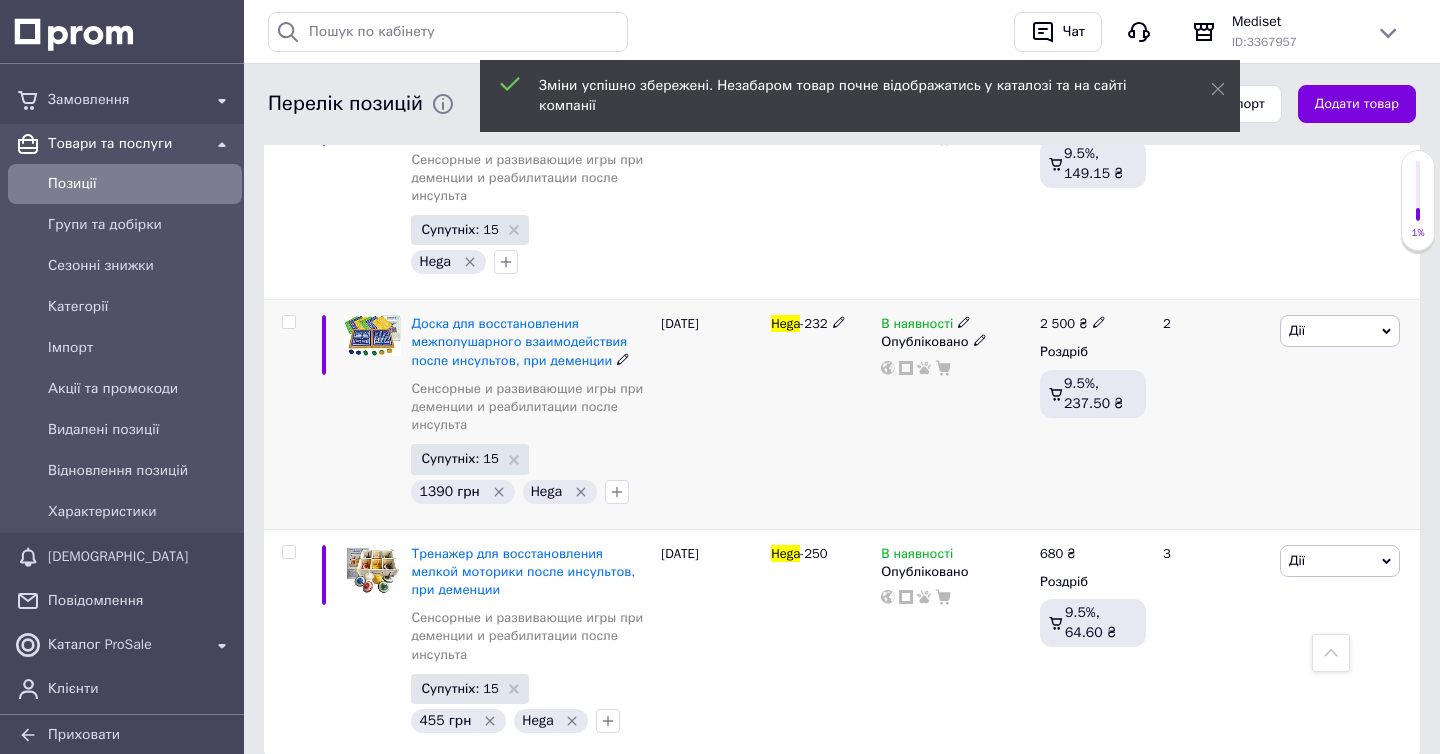 click on "-232" at bounding box center (813, 323) 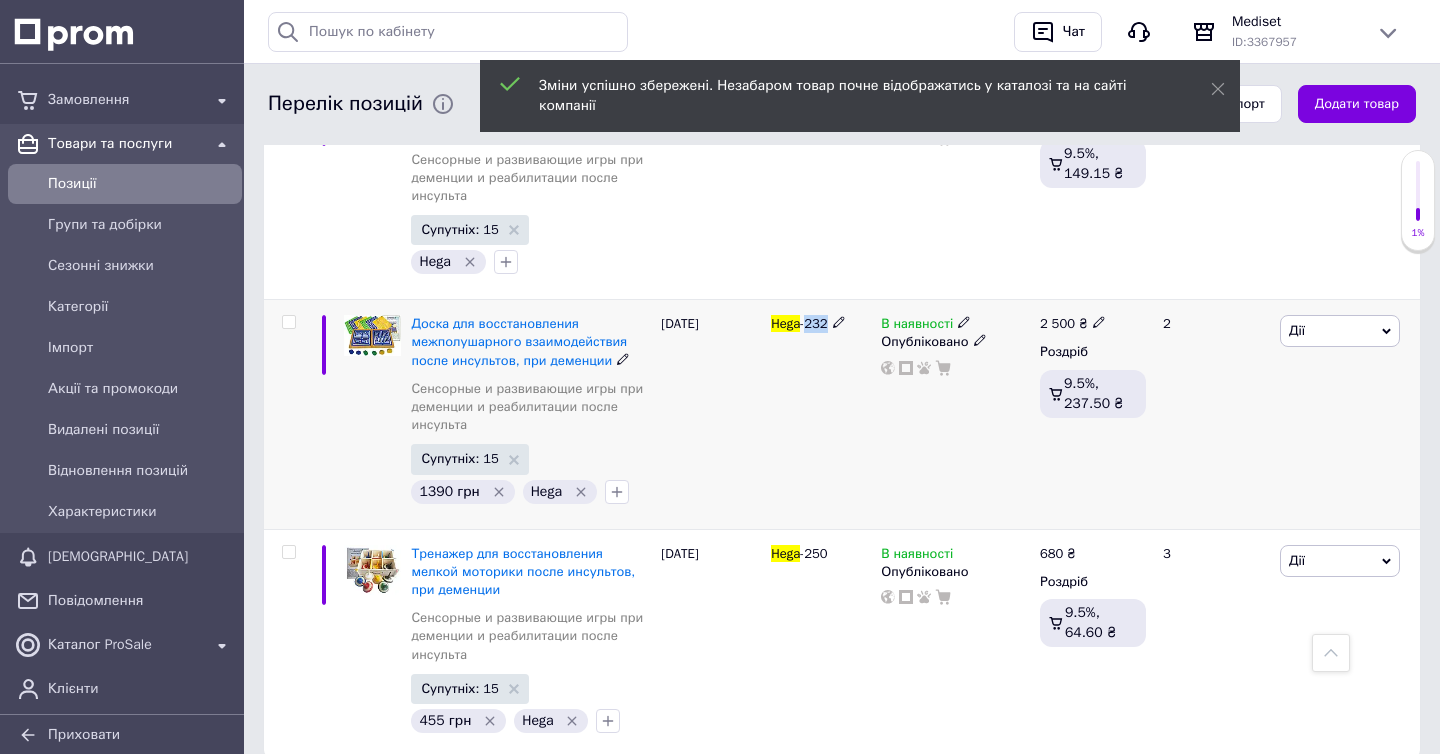 click on "-232" at bounding box center [813, 323] 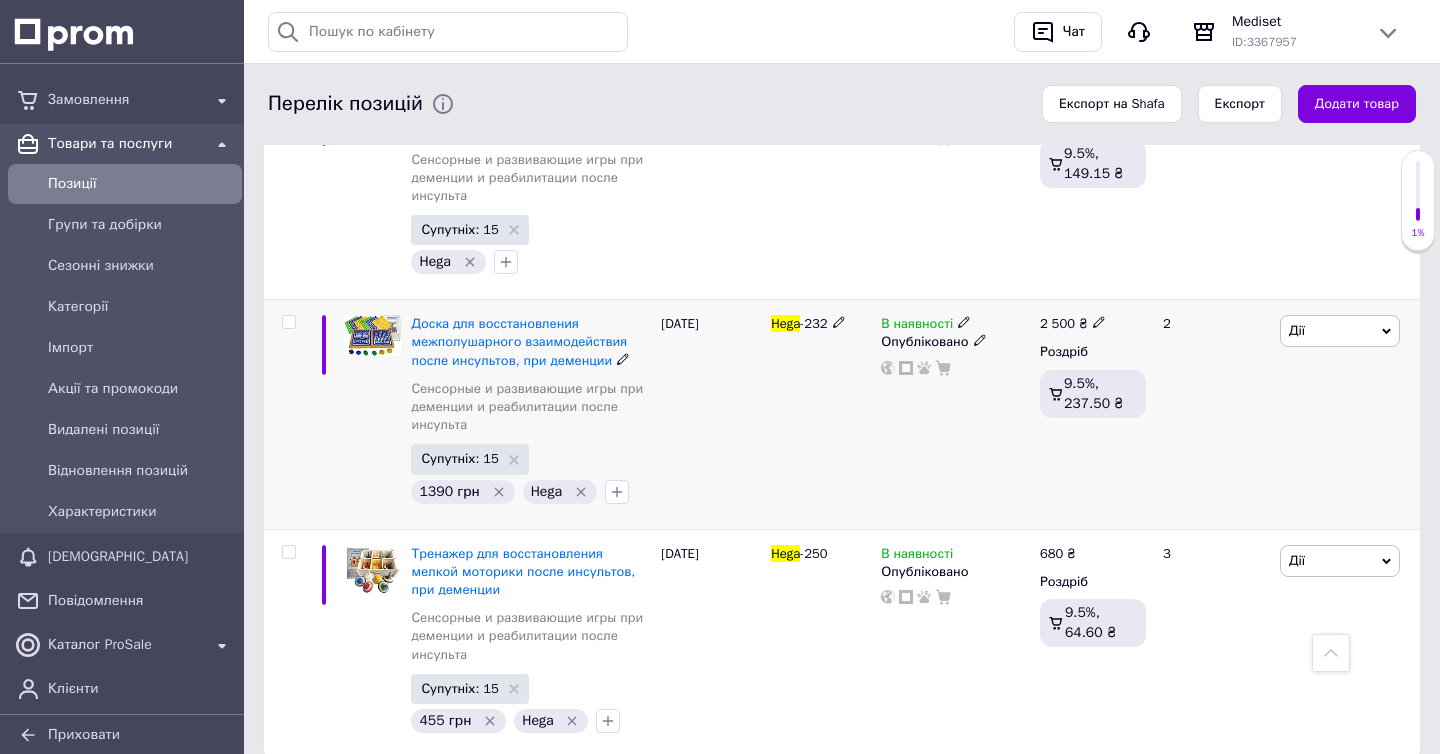 click 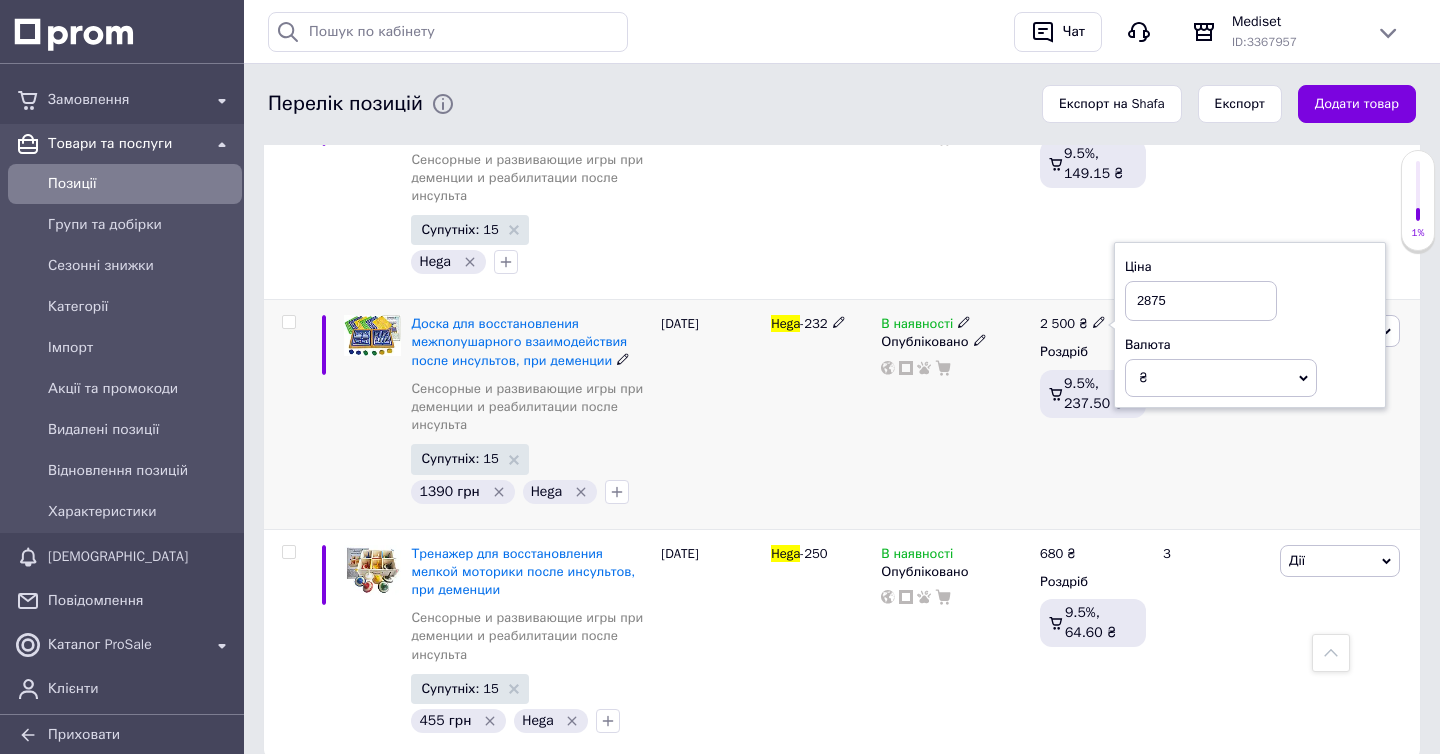 type on "2875" 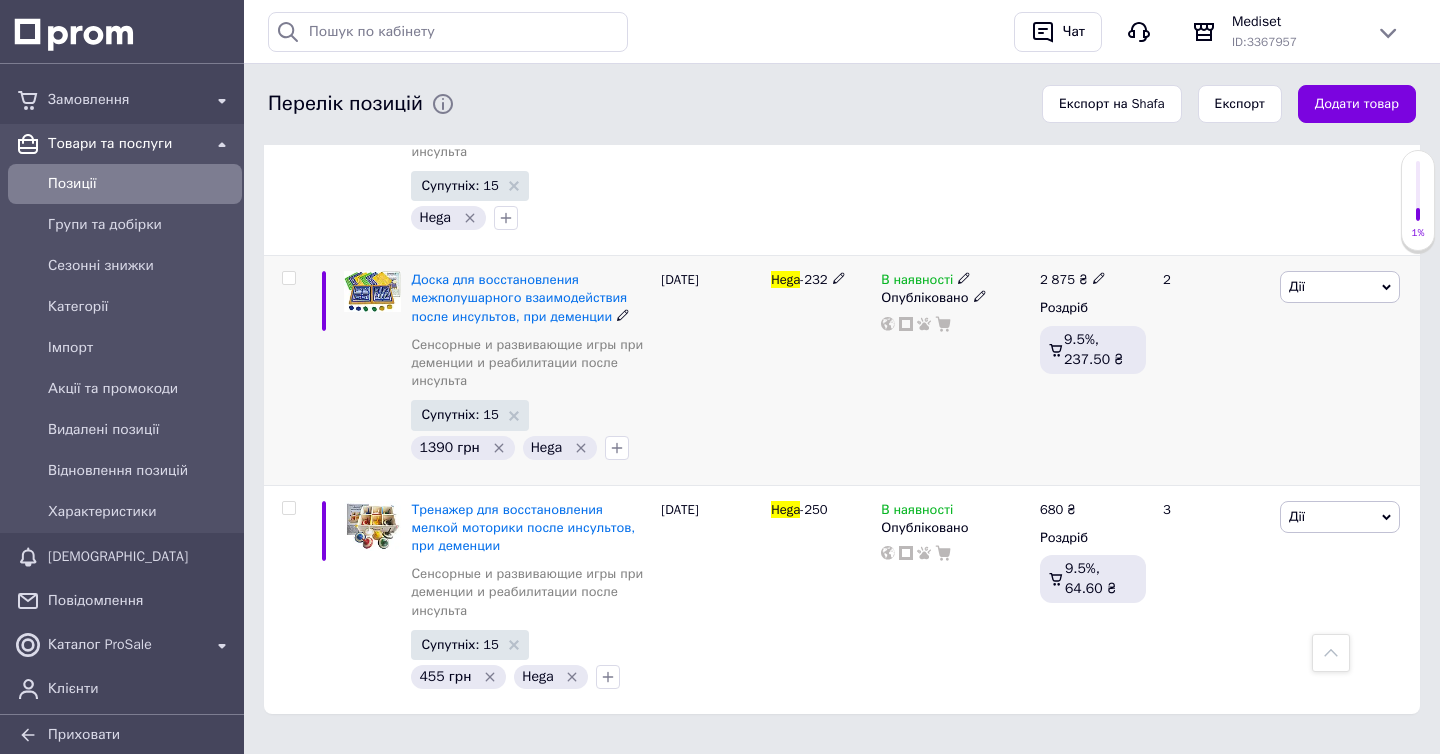 scroll, scrollTop: 738, scrollLeft: 0, axis: vertical 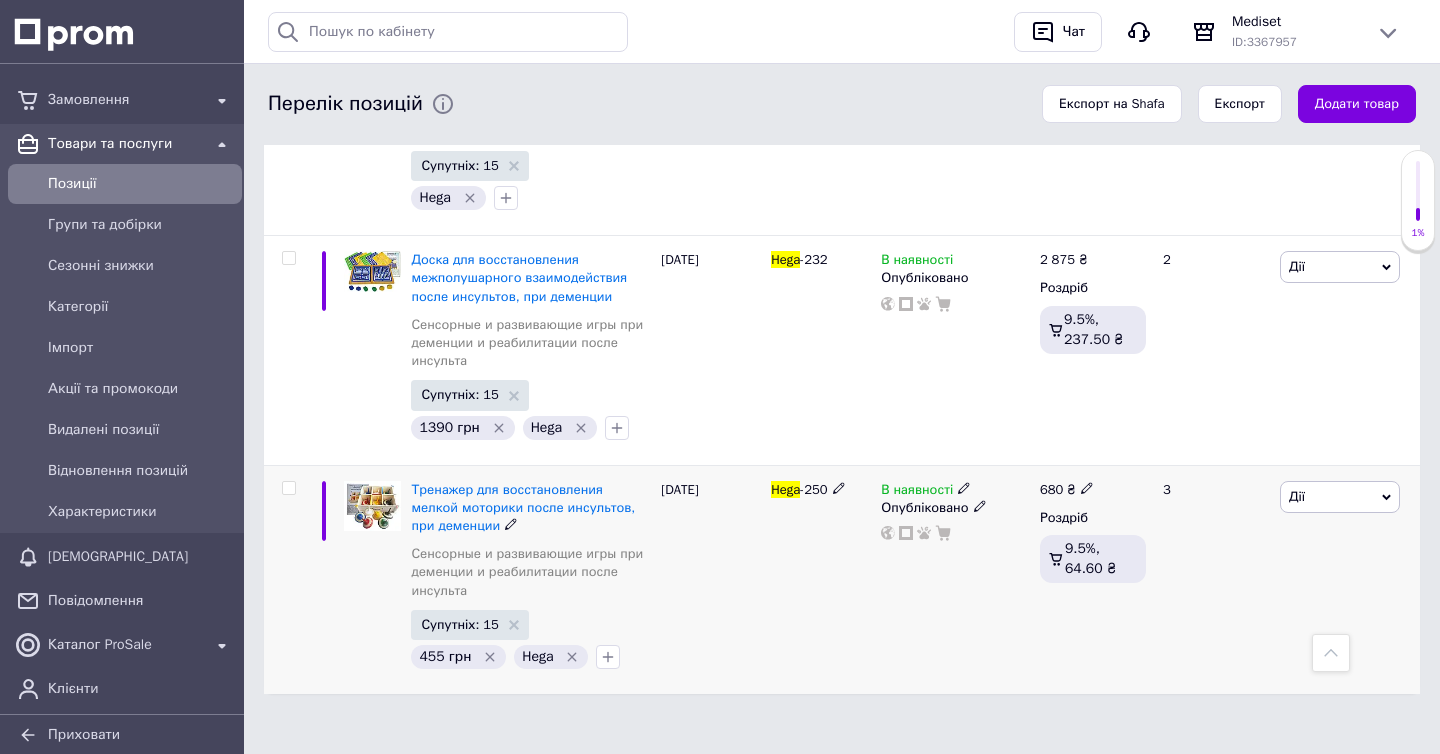 click on "-250" at bounding box center (813, 489) 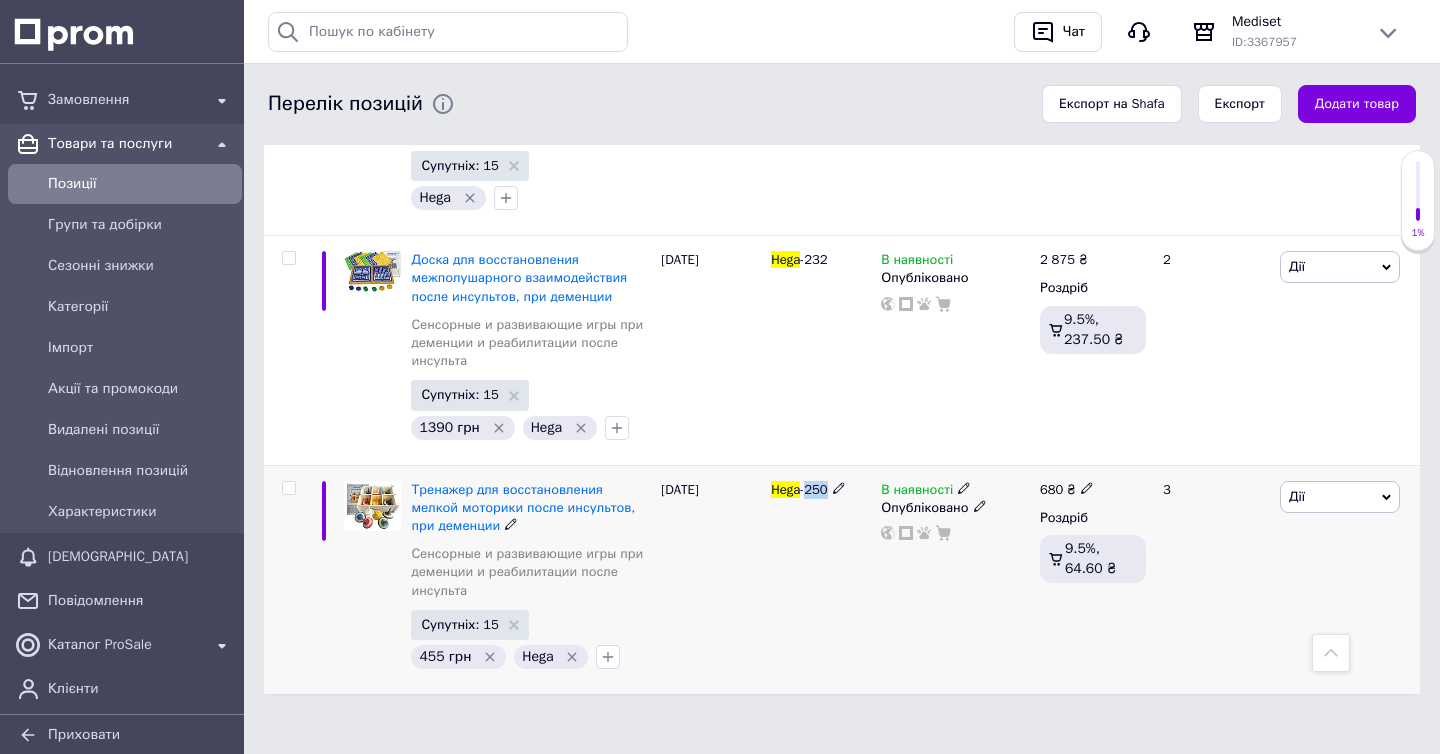 click on "-250" at bounding box center (813, 489) 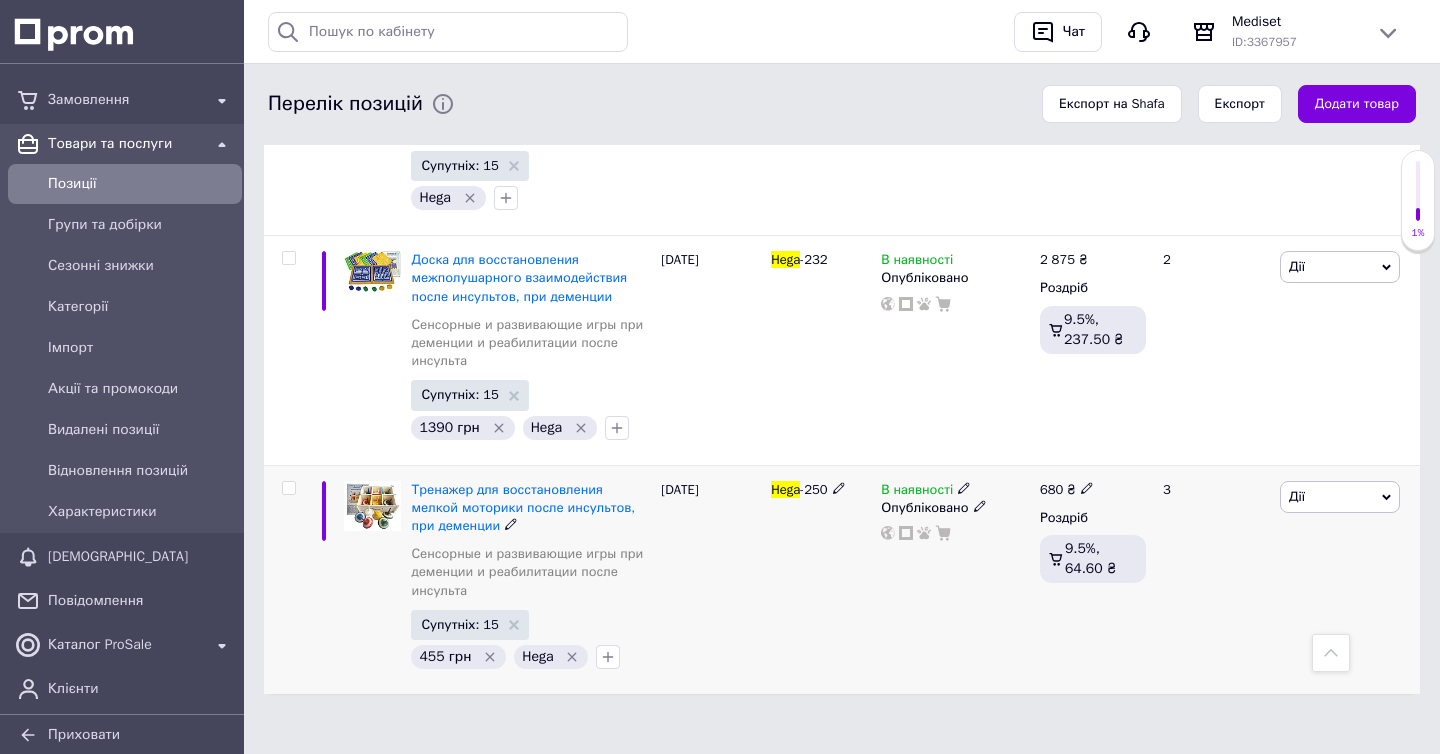 click 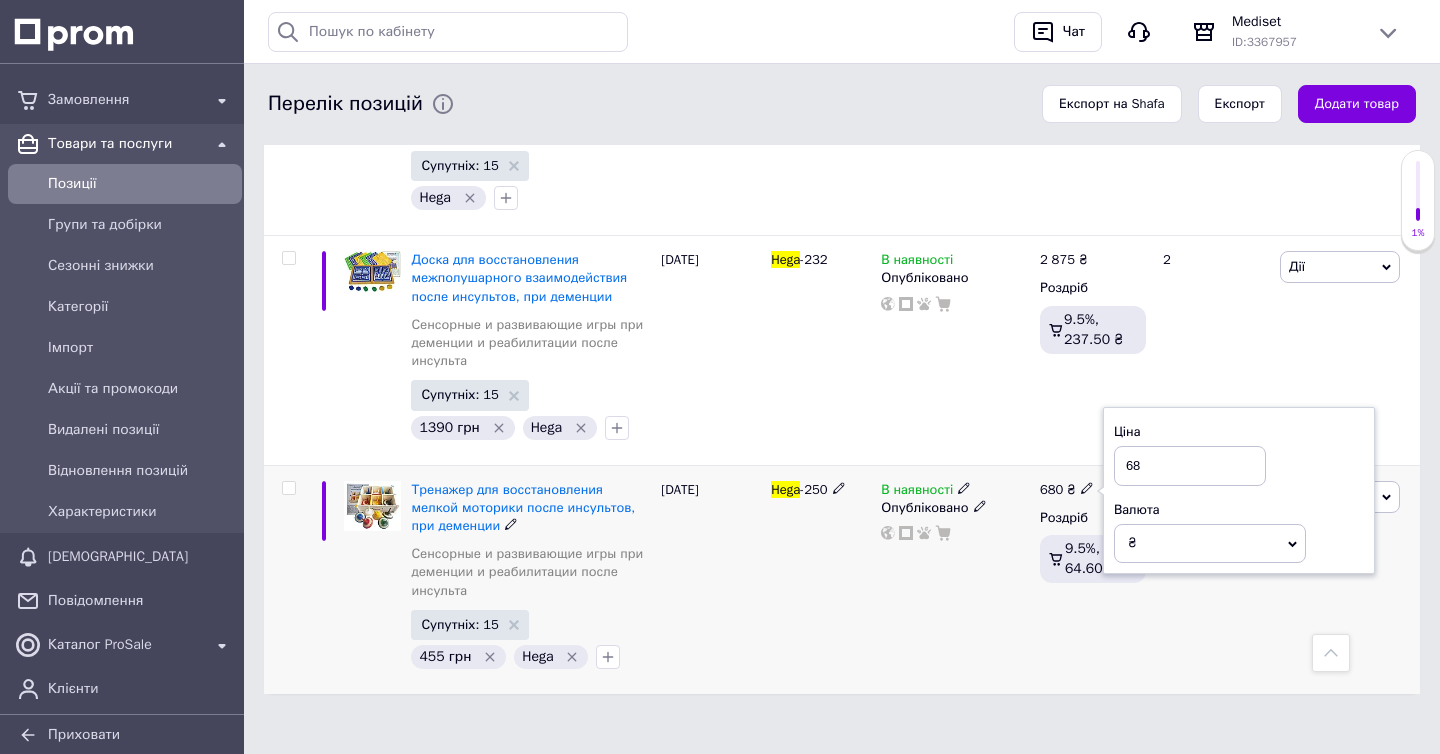 type on "6" 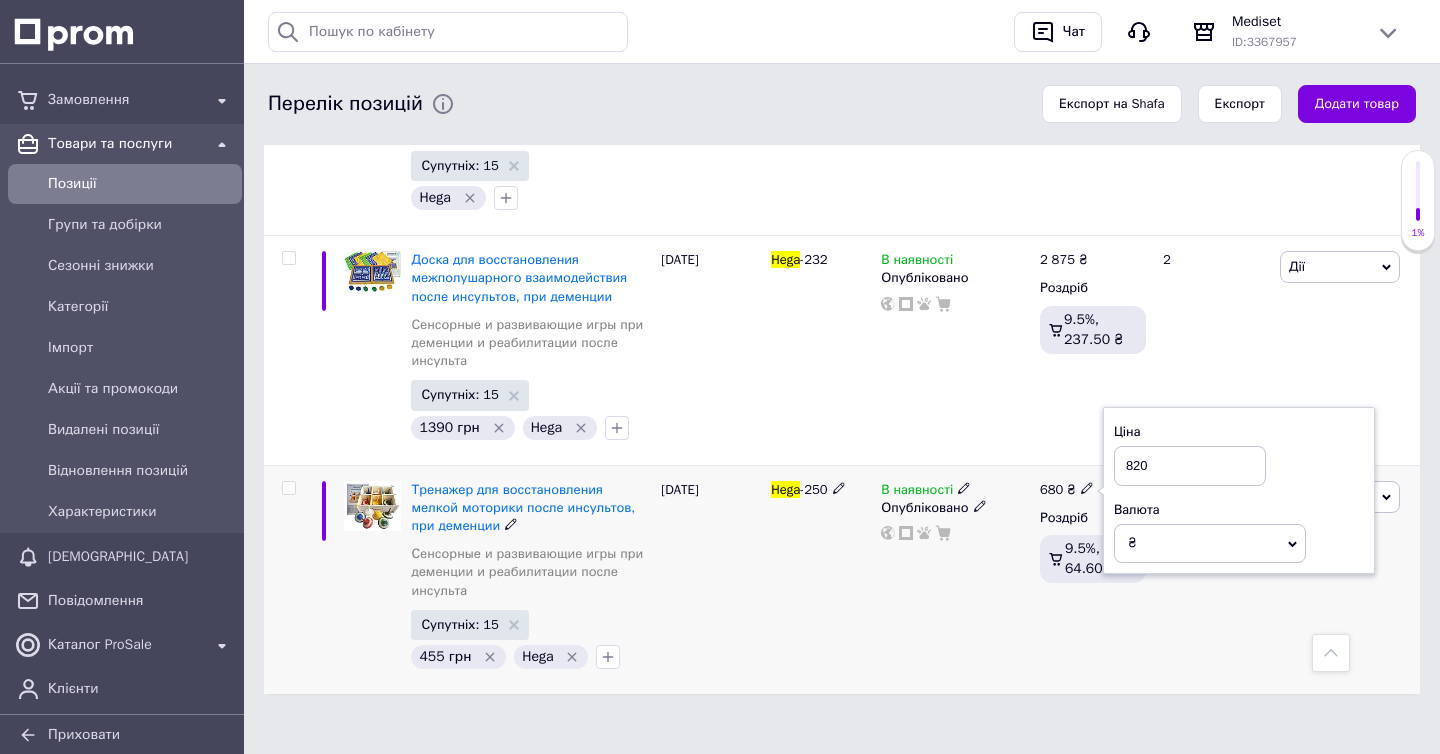type on "820" 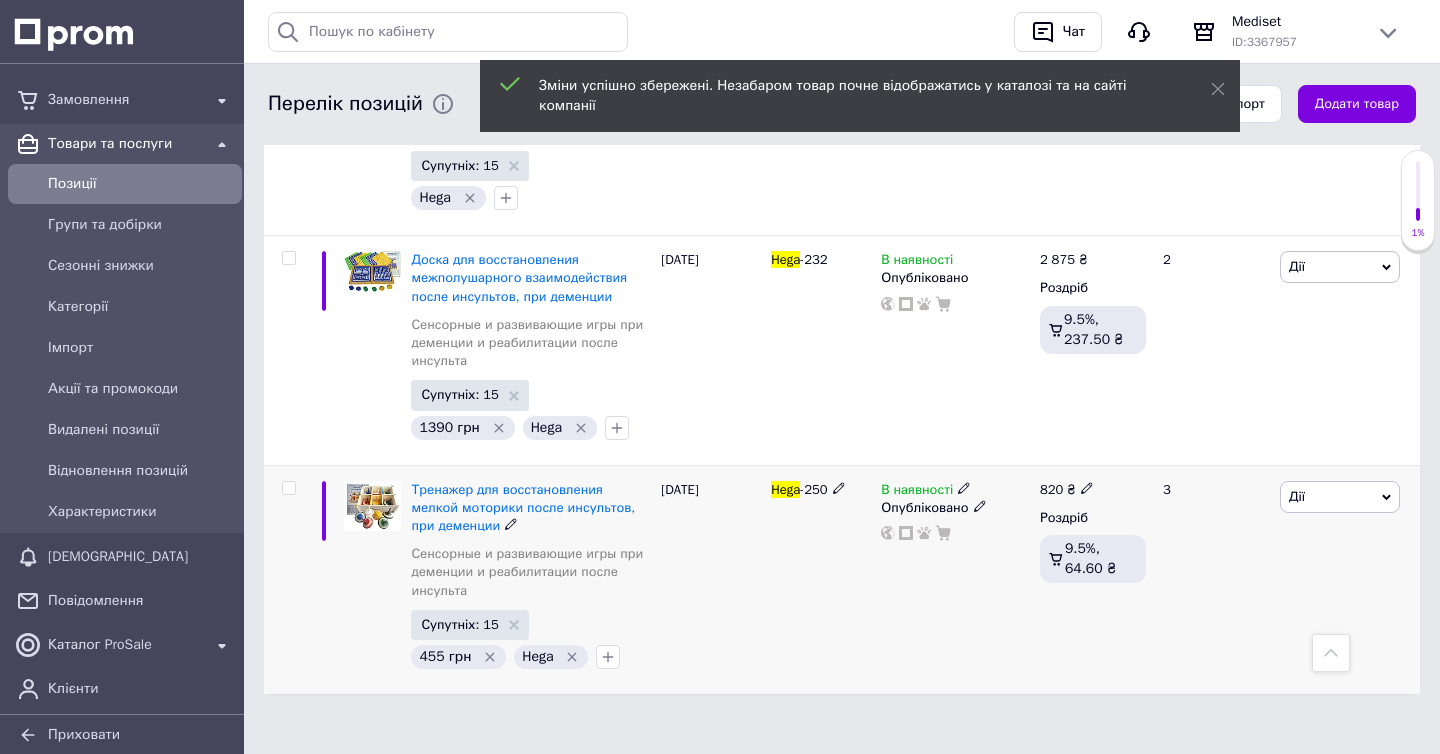 click on "-250" at bounding box center [813, 489] 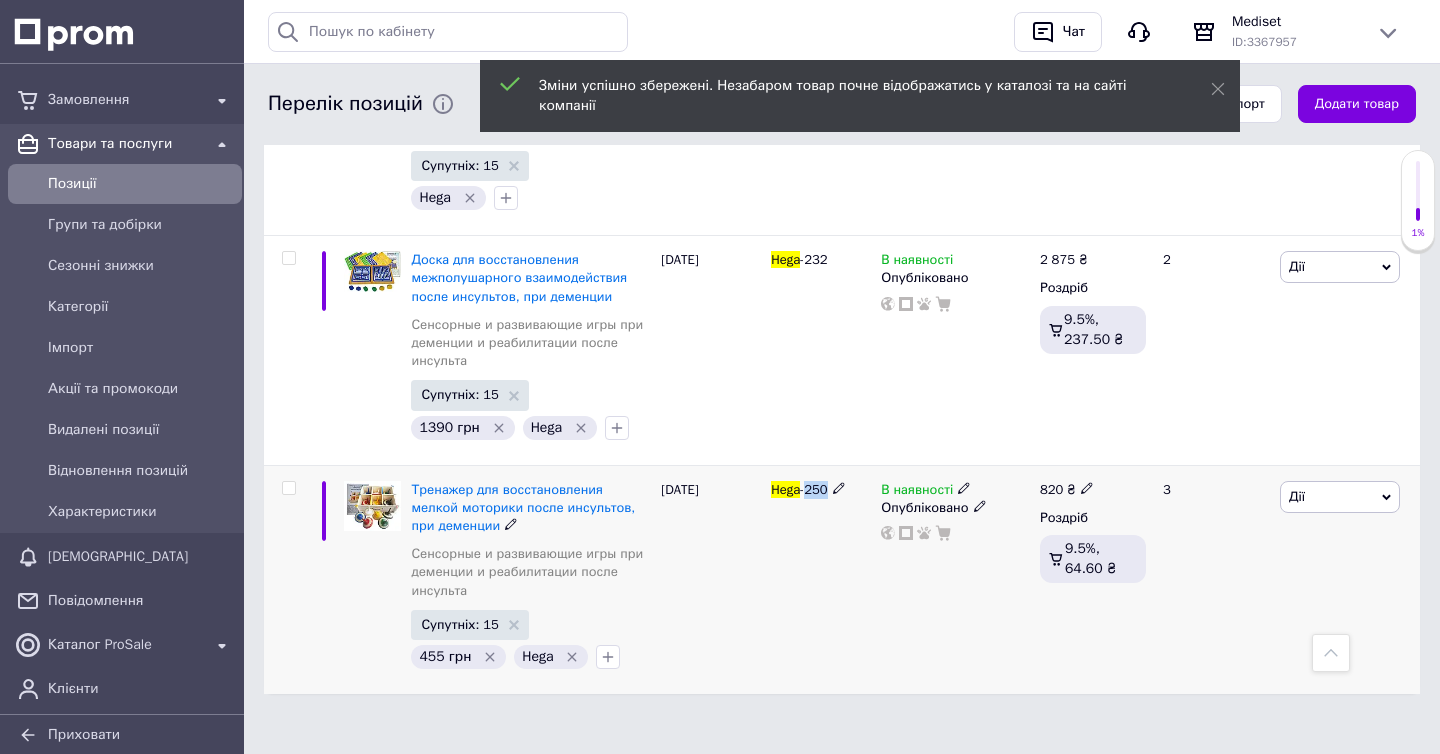 click on "-250" at bounding box center (813, 489) 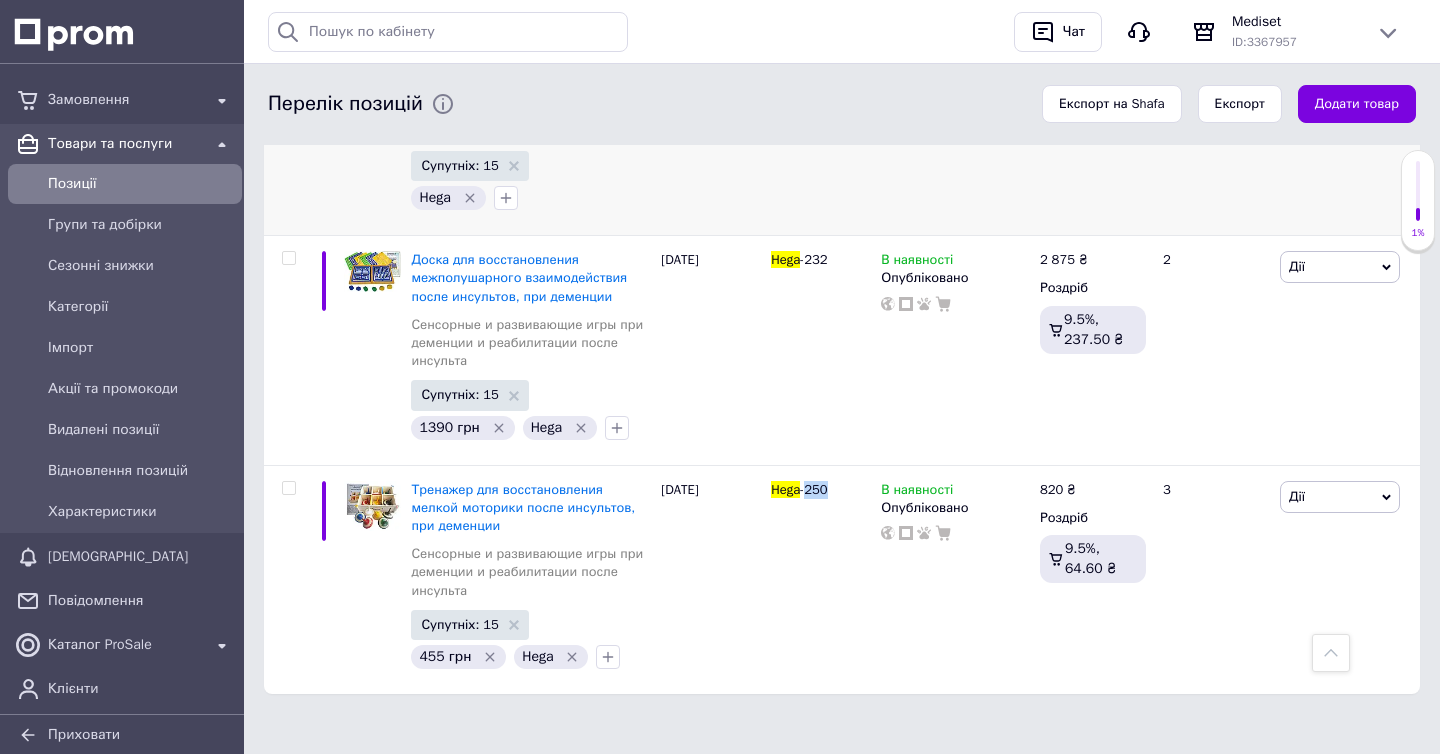 scroll, scrollTop: 0, scrollLeft: 0, axis: both 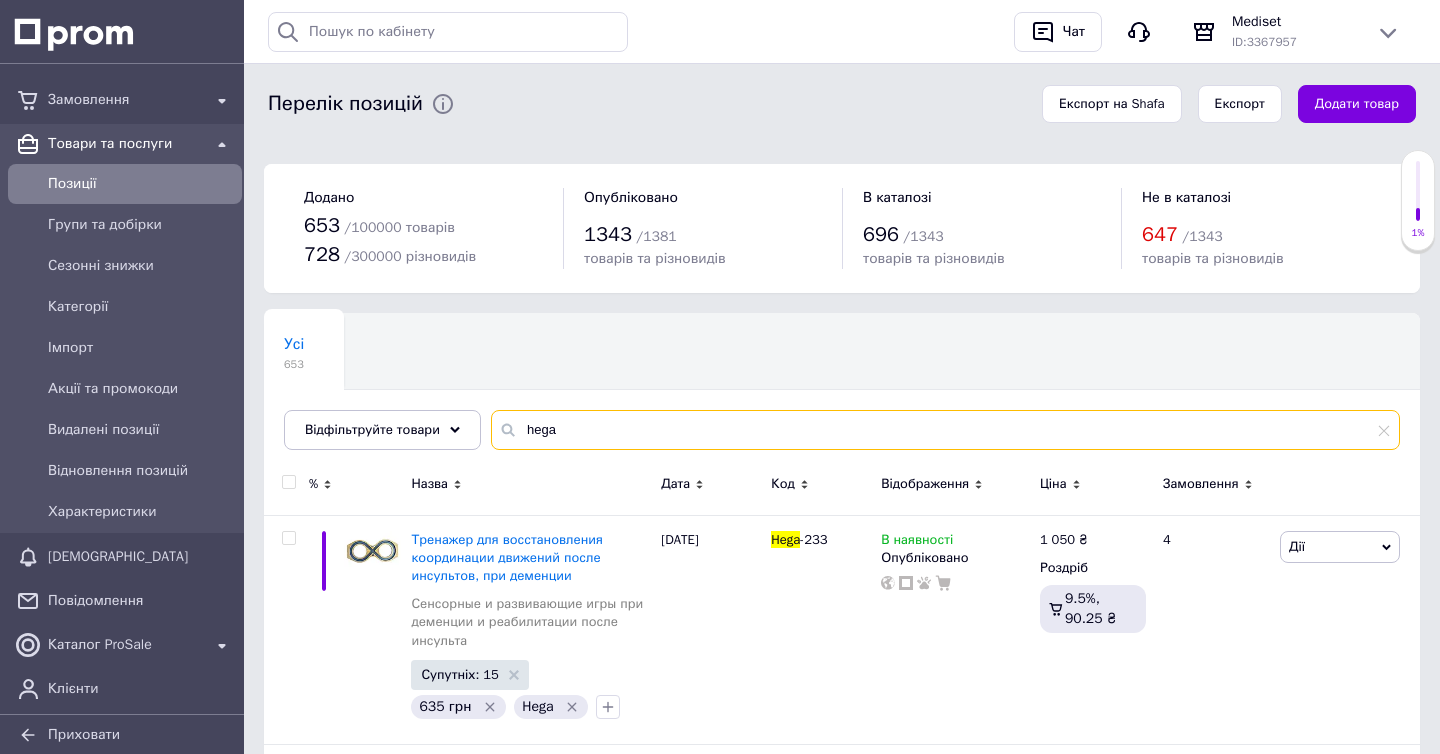 click on "hega" at bounding box center (945, 430) 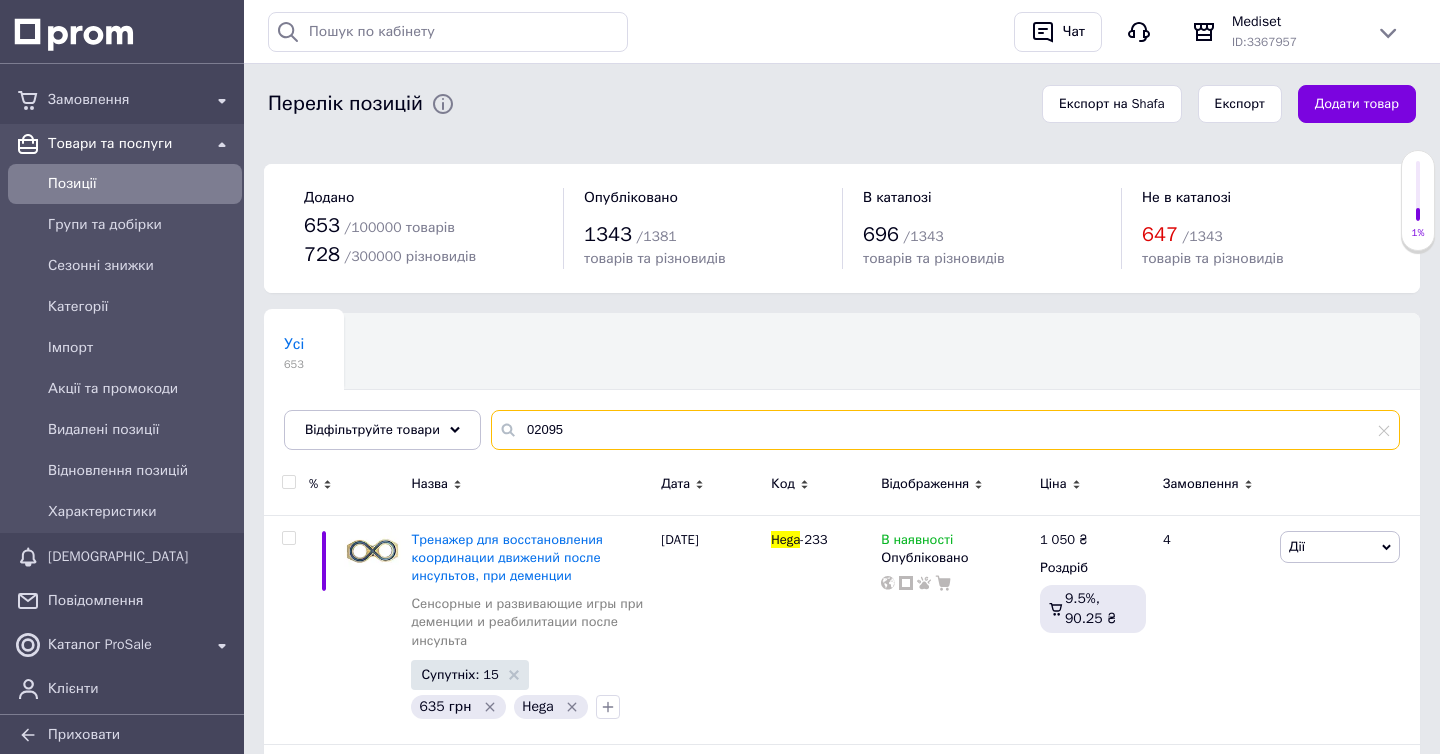 type on "02095" 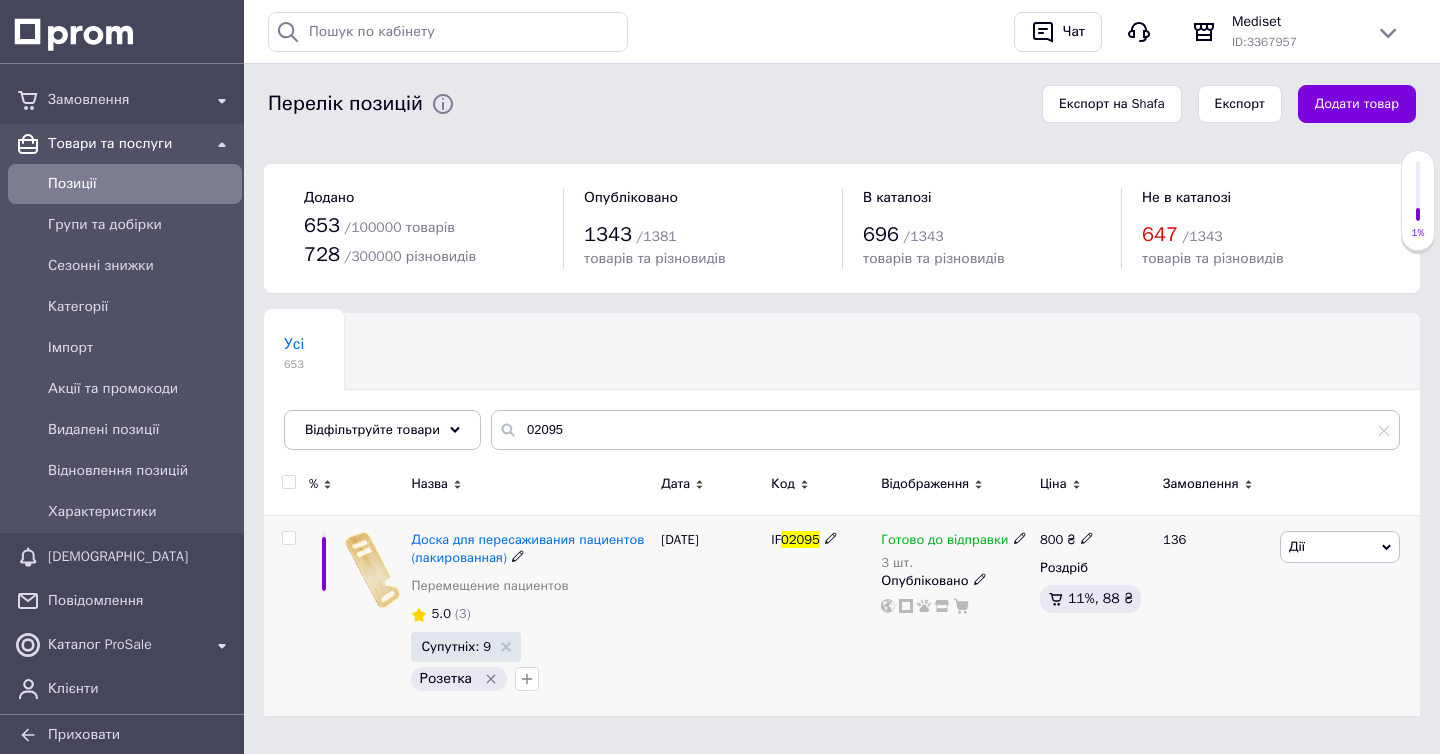 click 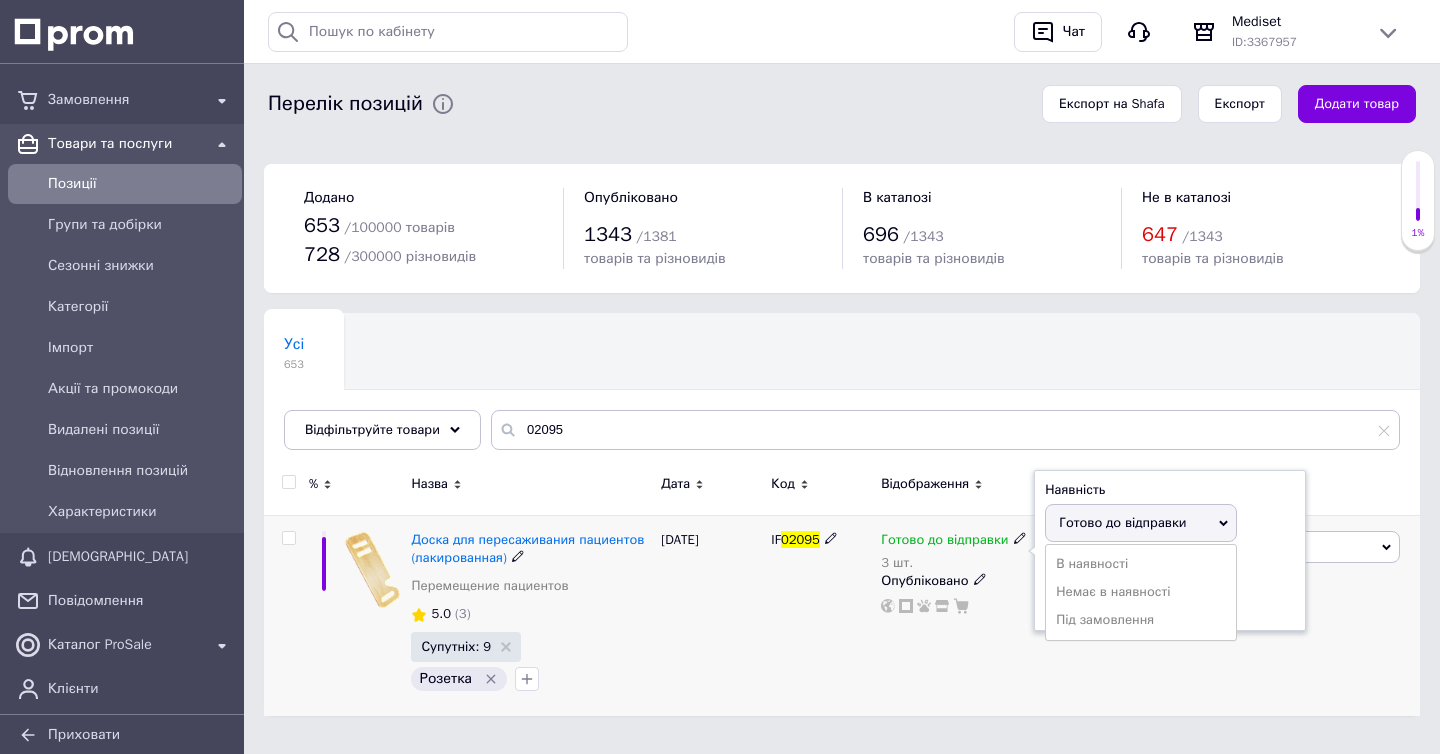 click on "Залишки" at bounding box center [1170, 566] 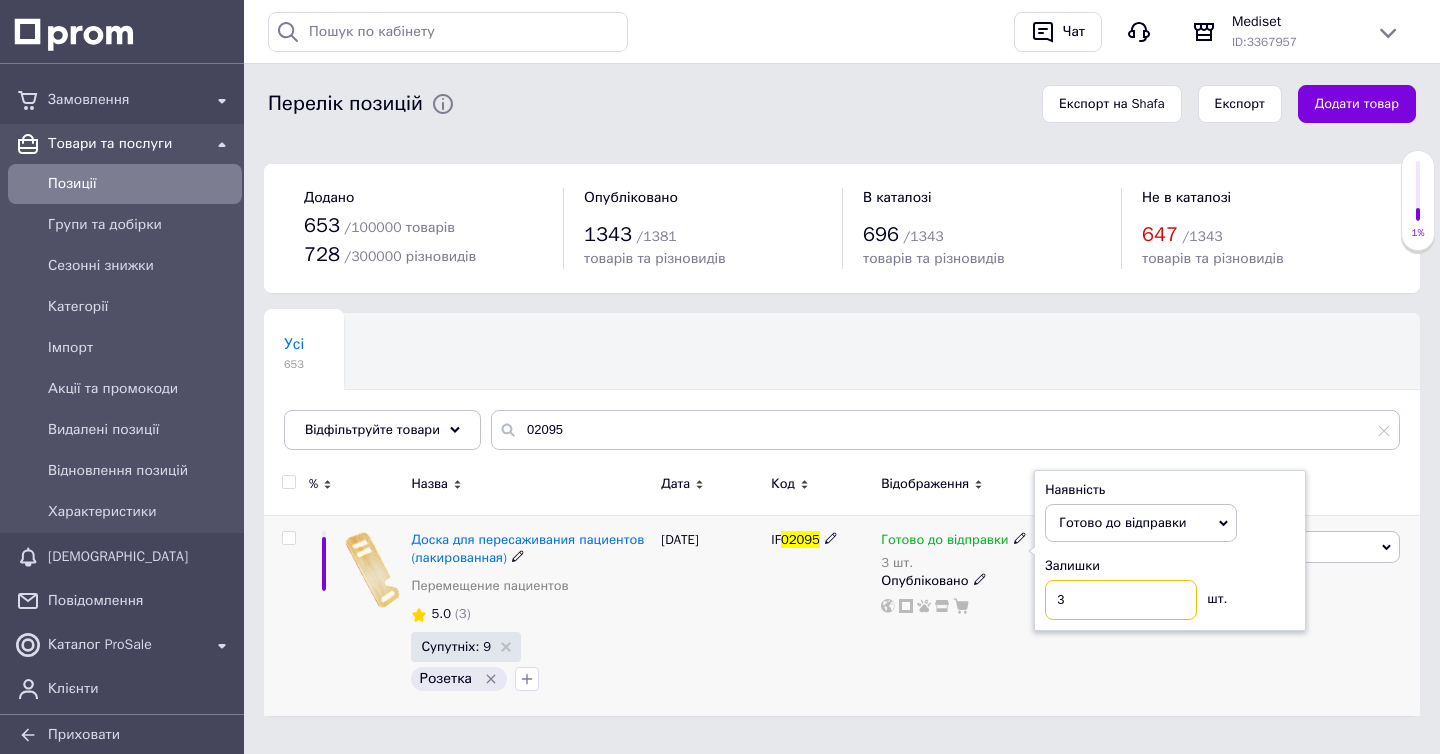click on "3" at bounding box center (1121, 600) 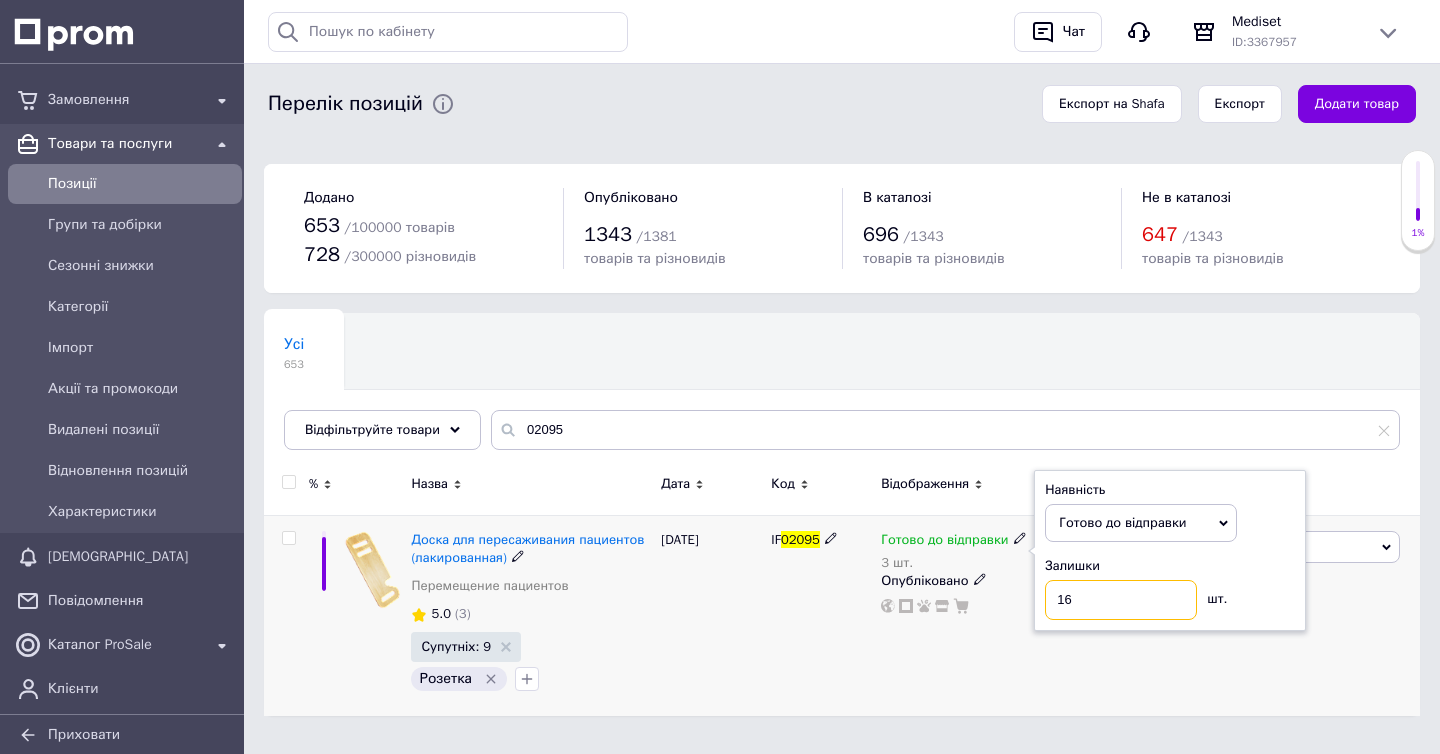 type on "16" 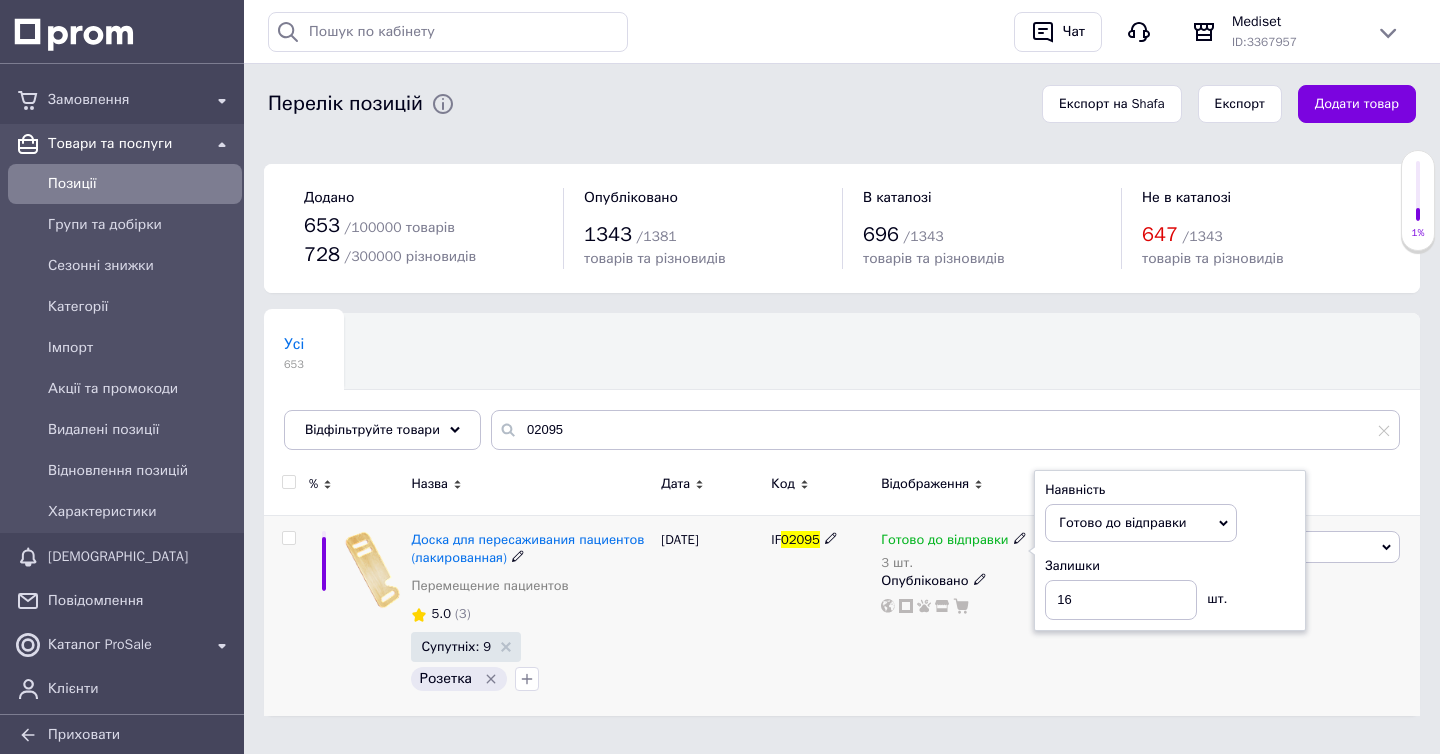 click on "Доска для пересаживания пациентов (лакированная) Перемещение пациентов" at bounding box center (531, 568) 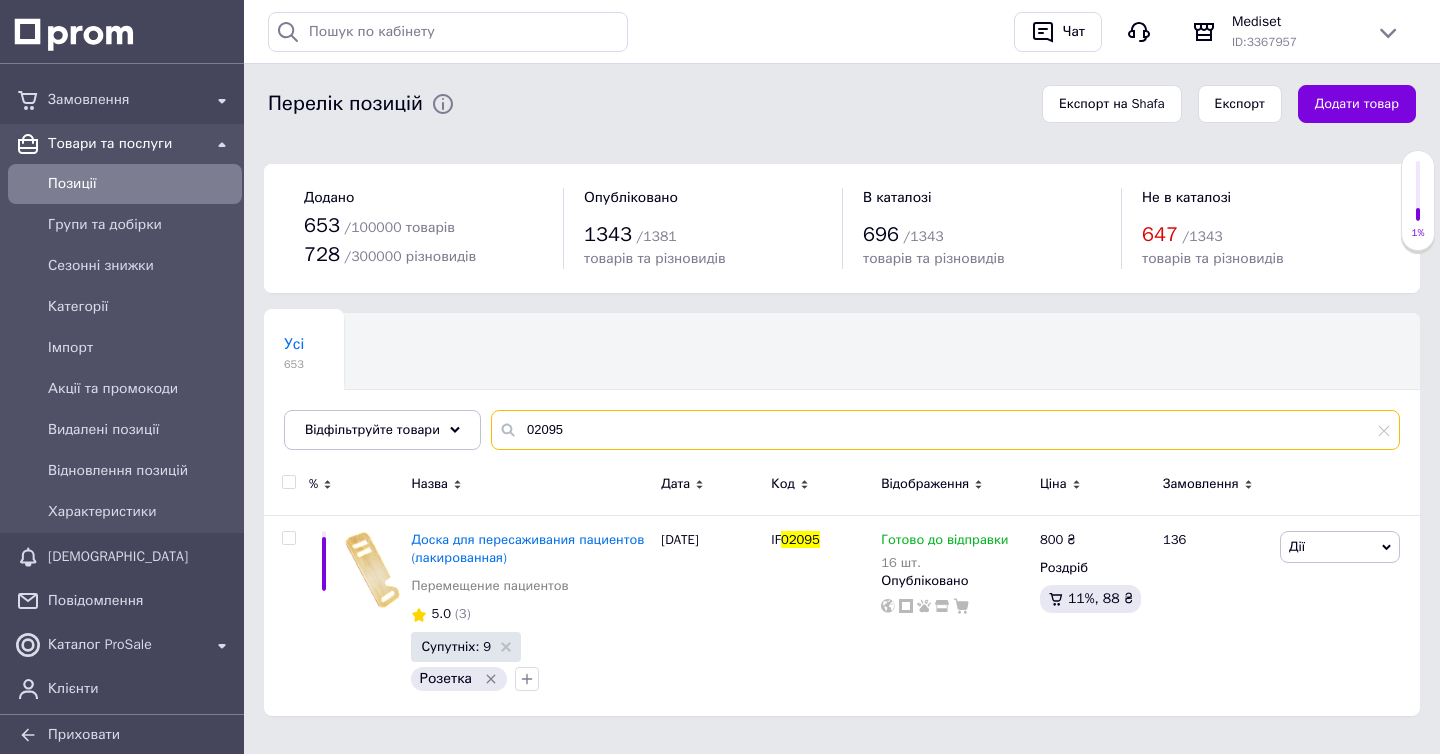 click on "02095" at bounding box center (945, 430) 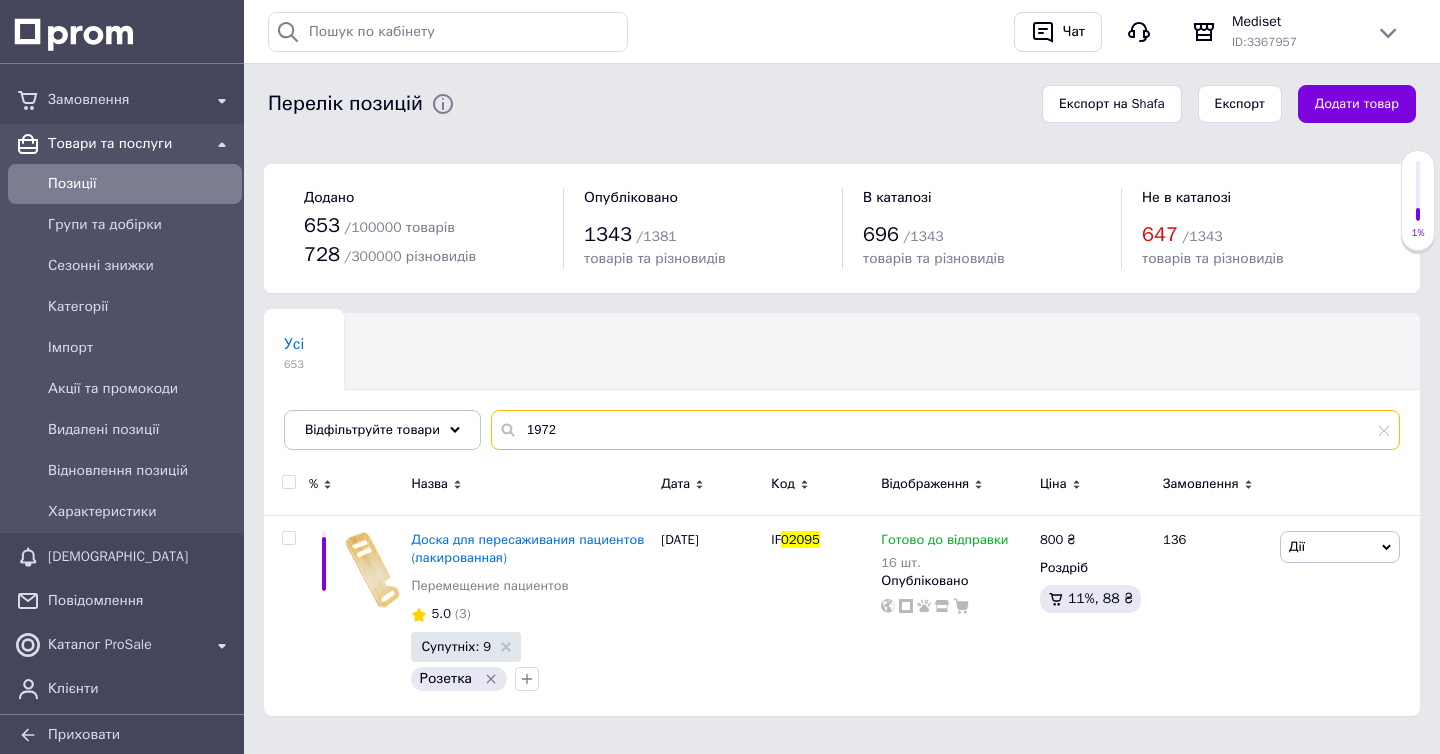 type on "1972" 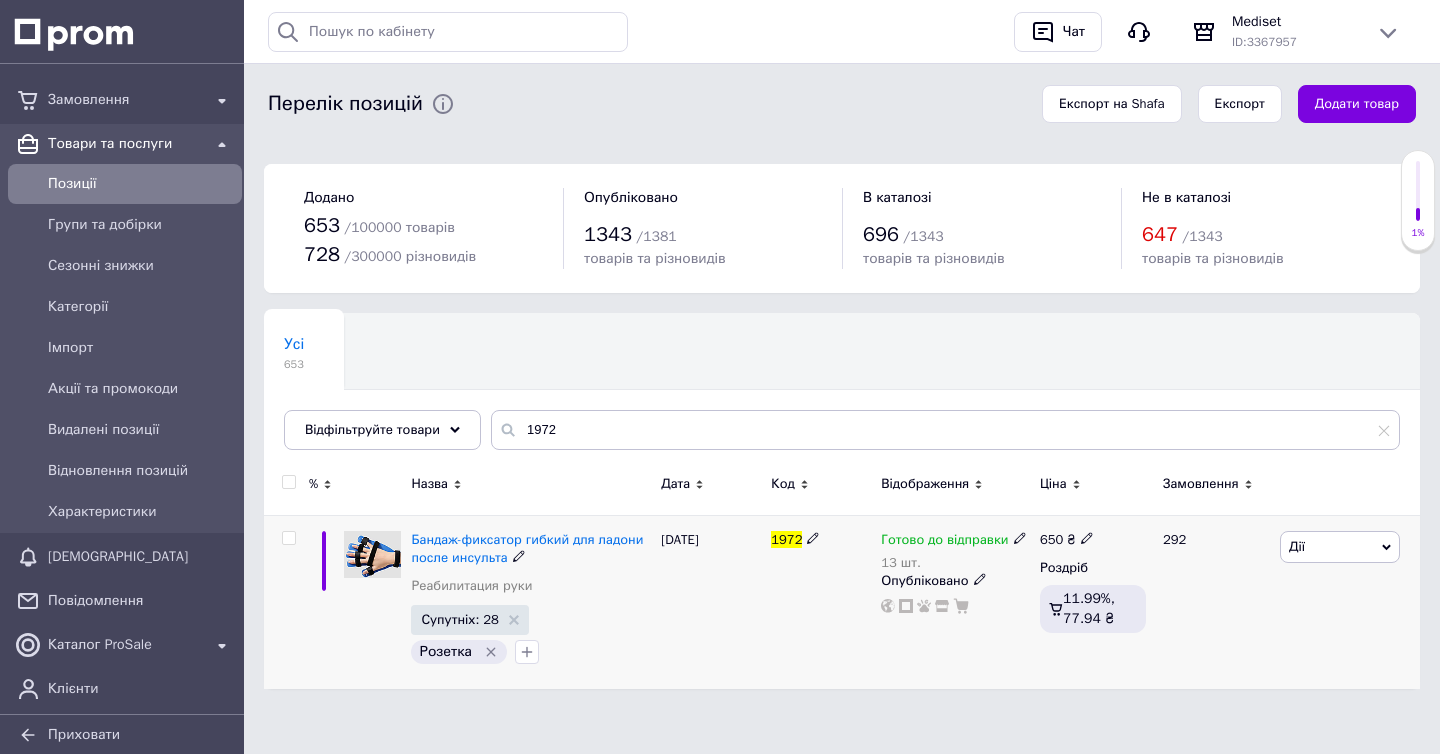 click 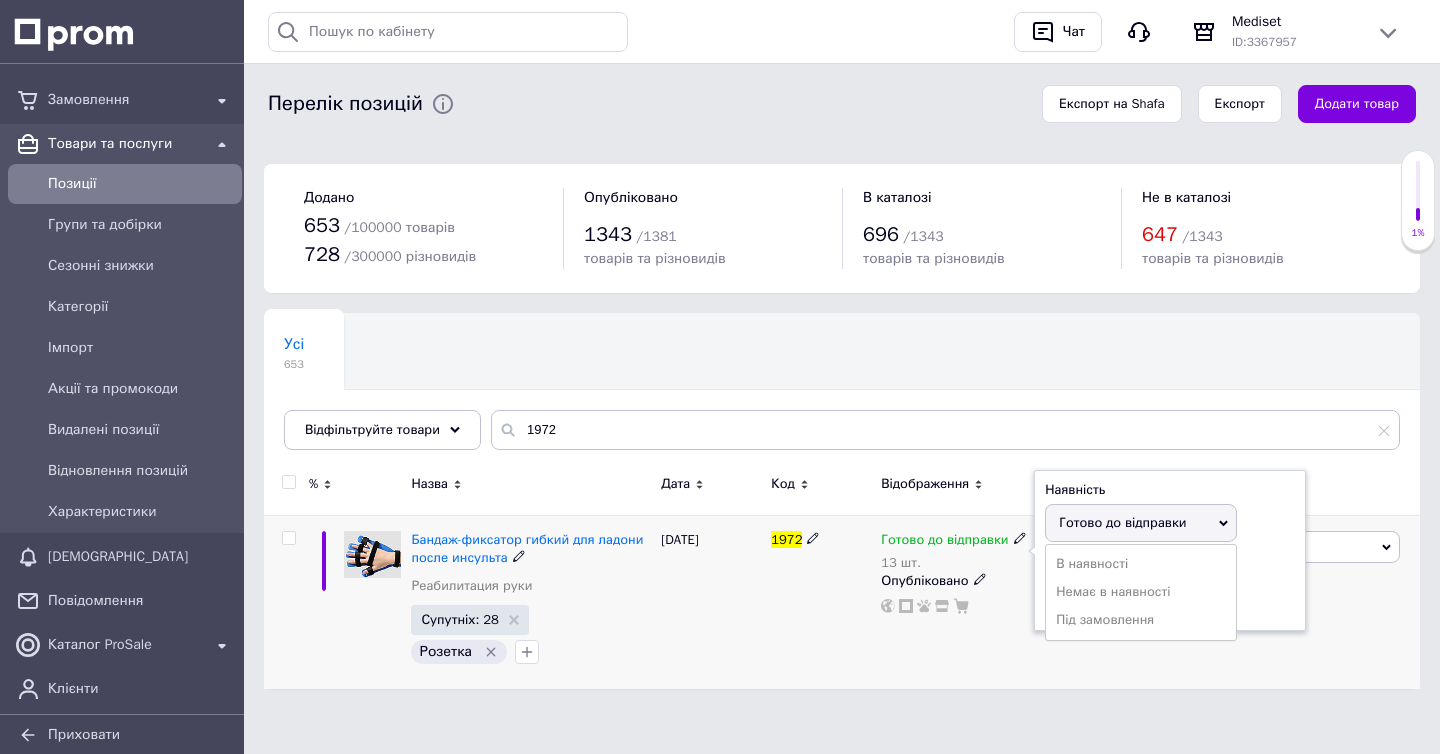 click on "Залишки" at bounding box center (1170, 566) 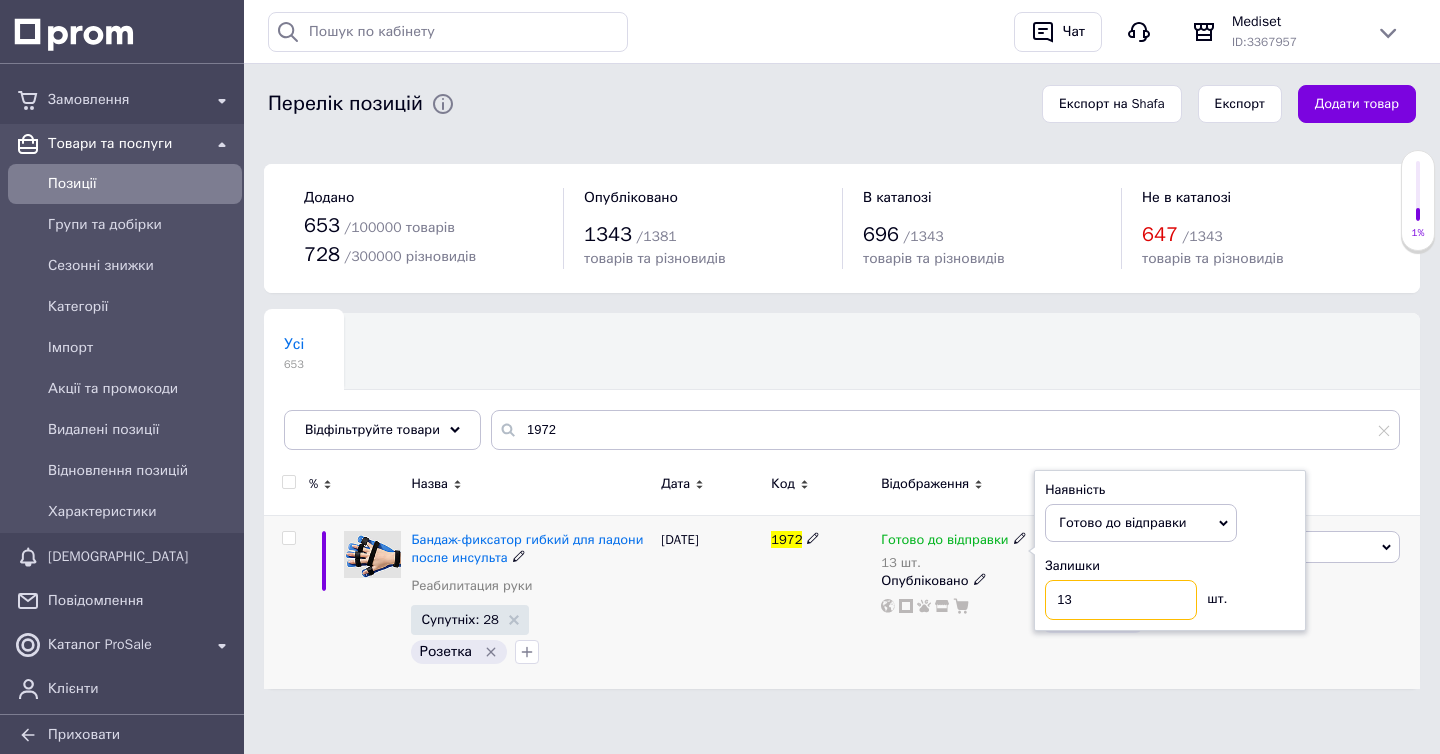 click on "13" at bounding box center (1121, 600) 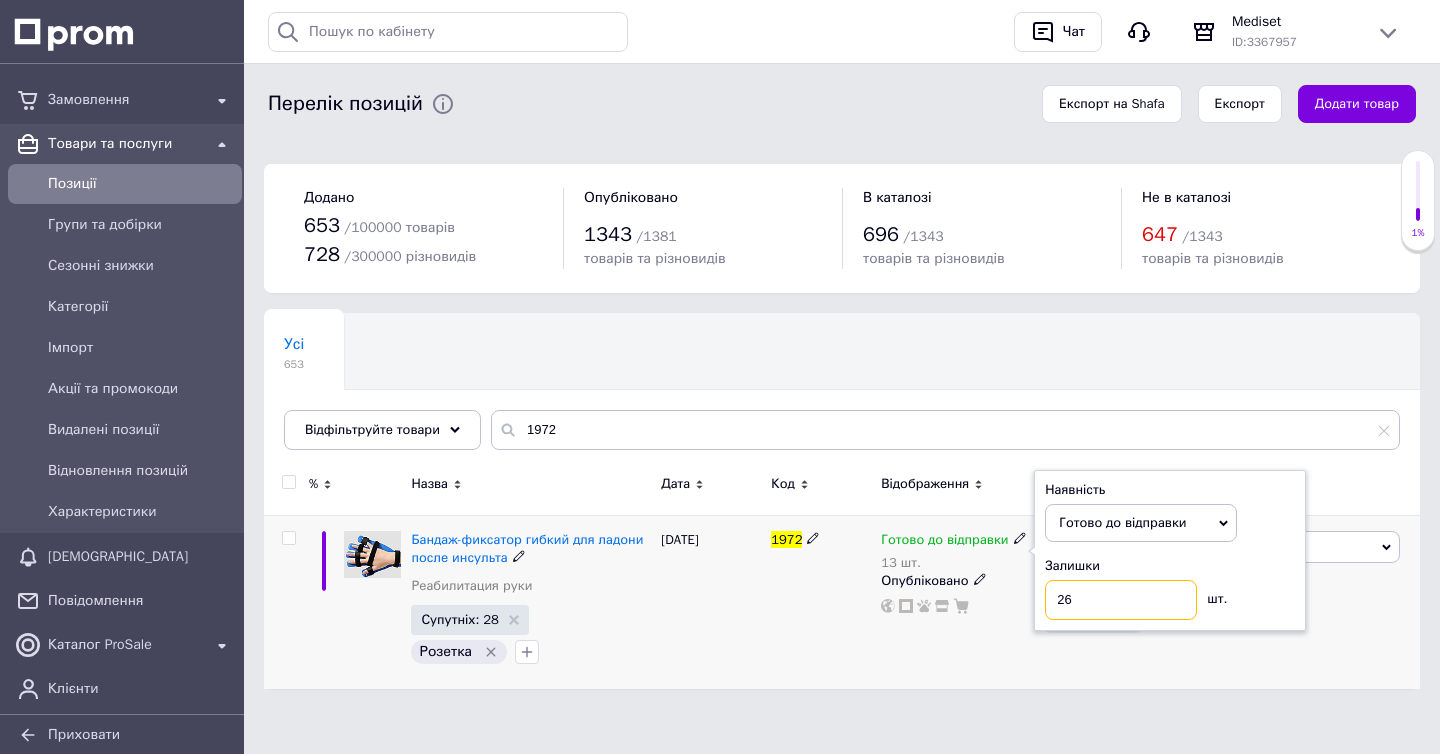 type on "26" 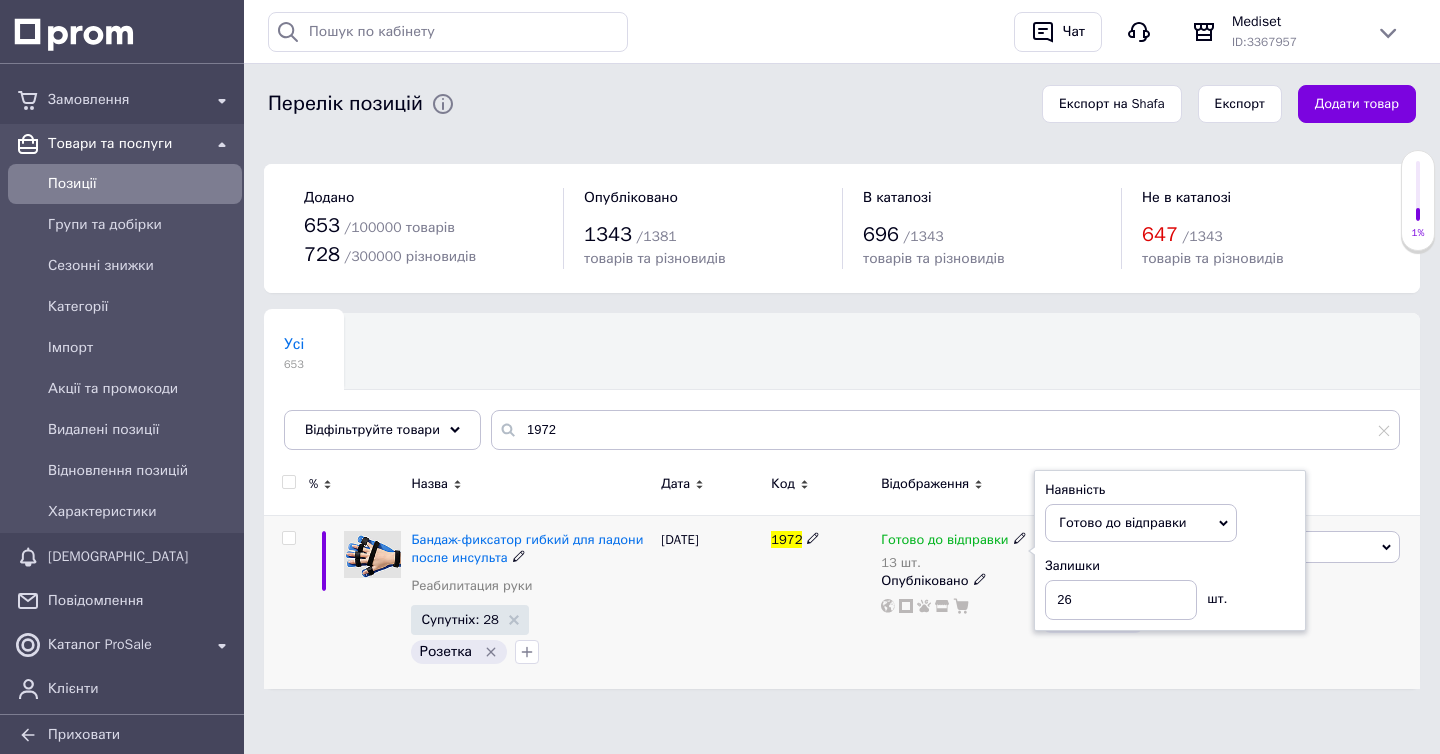 click on "1972" at bounding box center (821, 602) 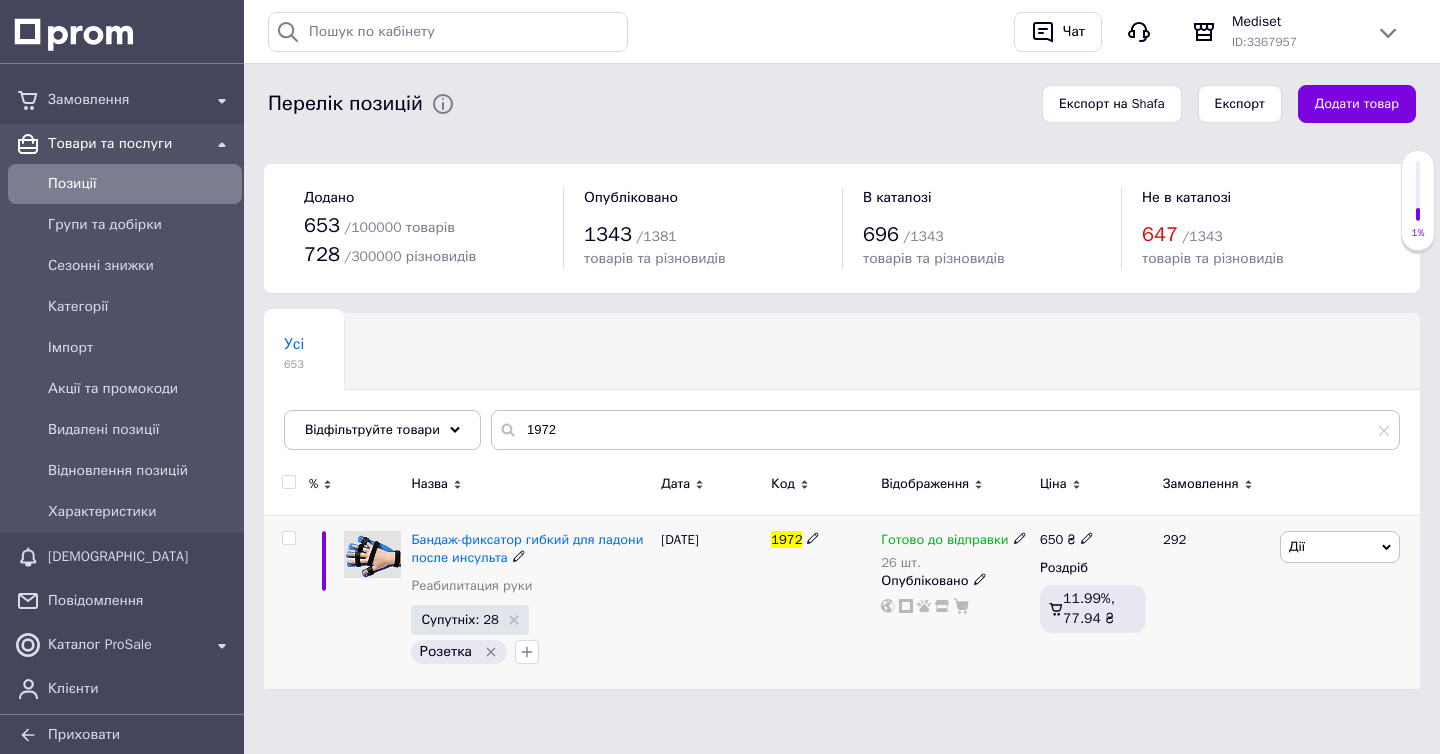 click on "1972" at bounding box center [786, 539] 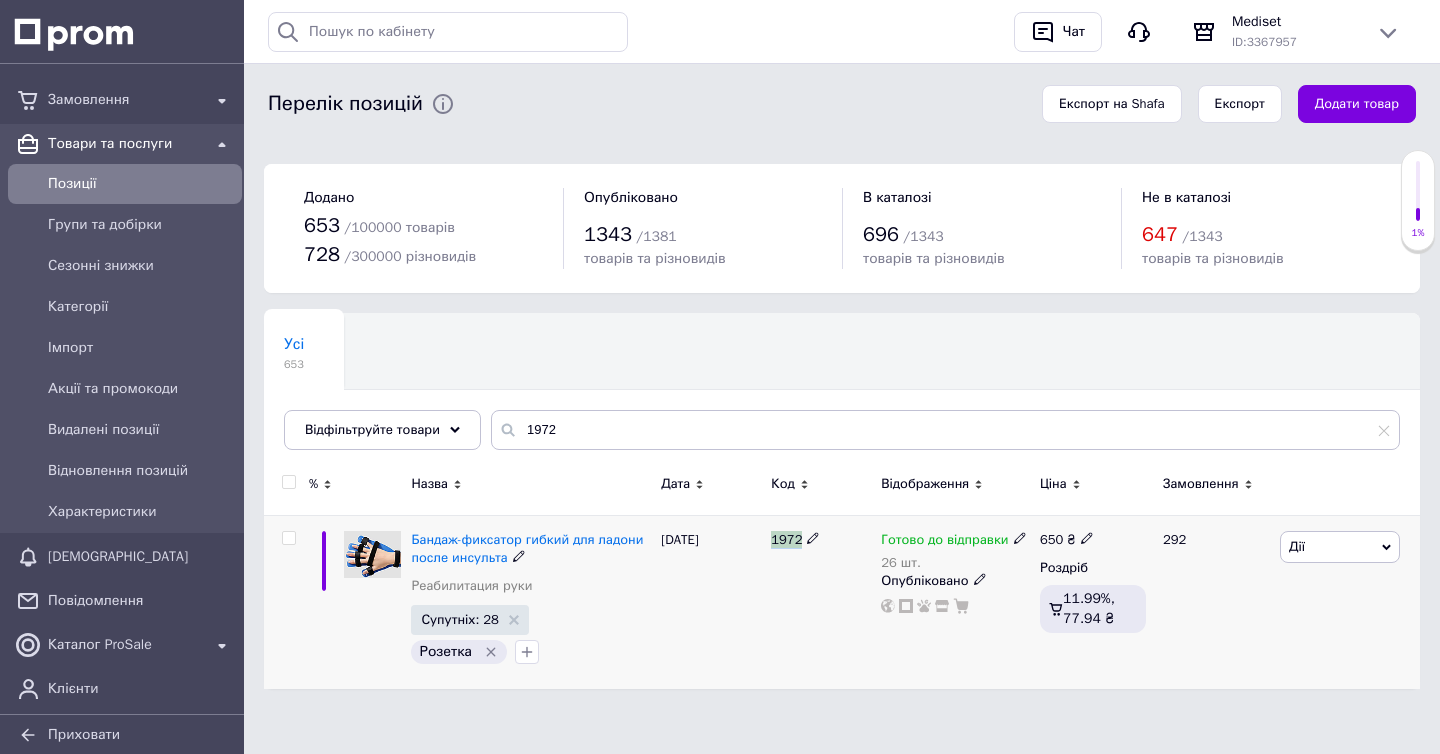 click on "1972" at bounding box center [786, 539] 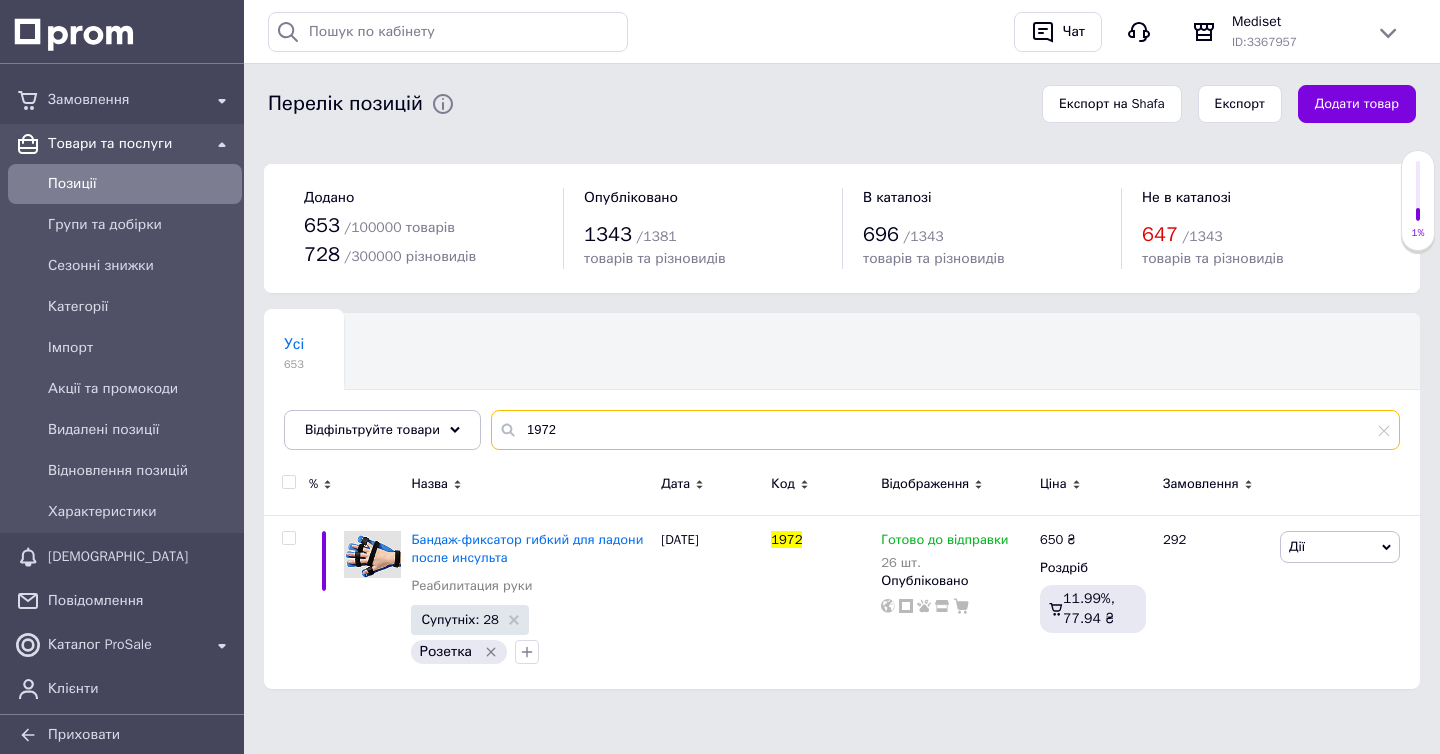 click on "1972" at bounding box center [945, 430] 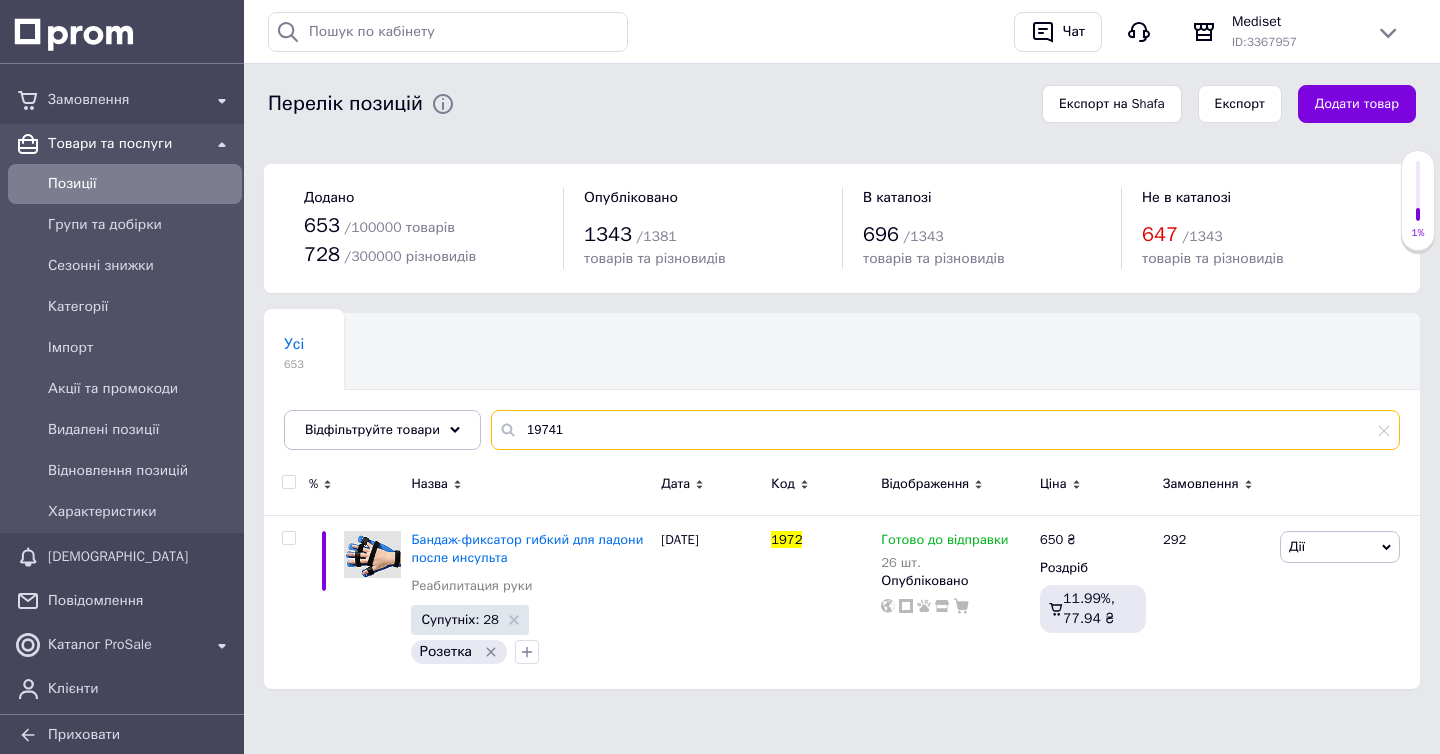 type on "19741" 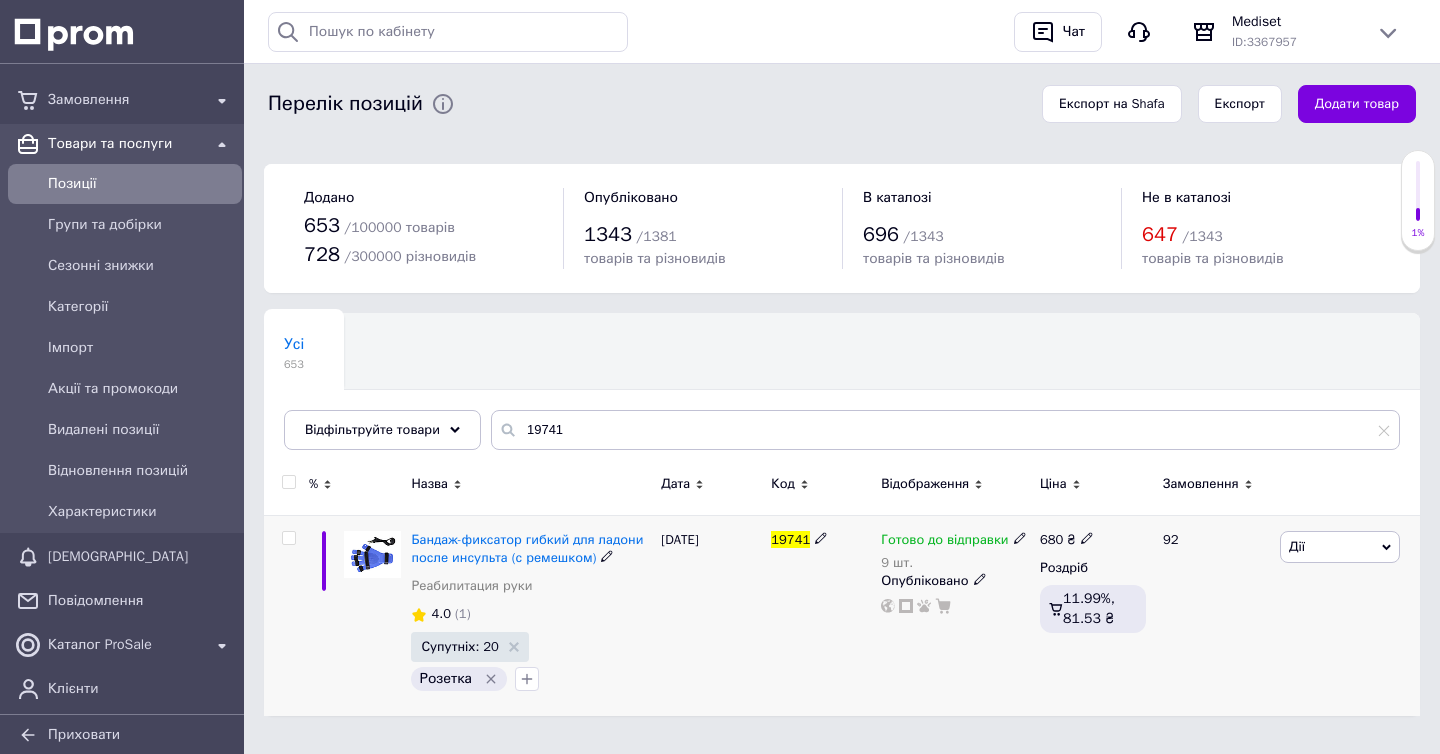 click 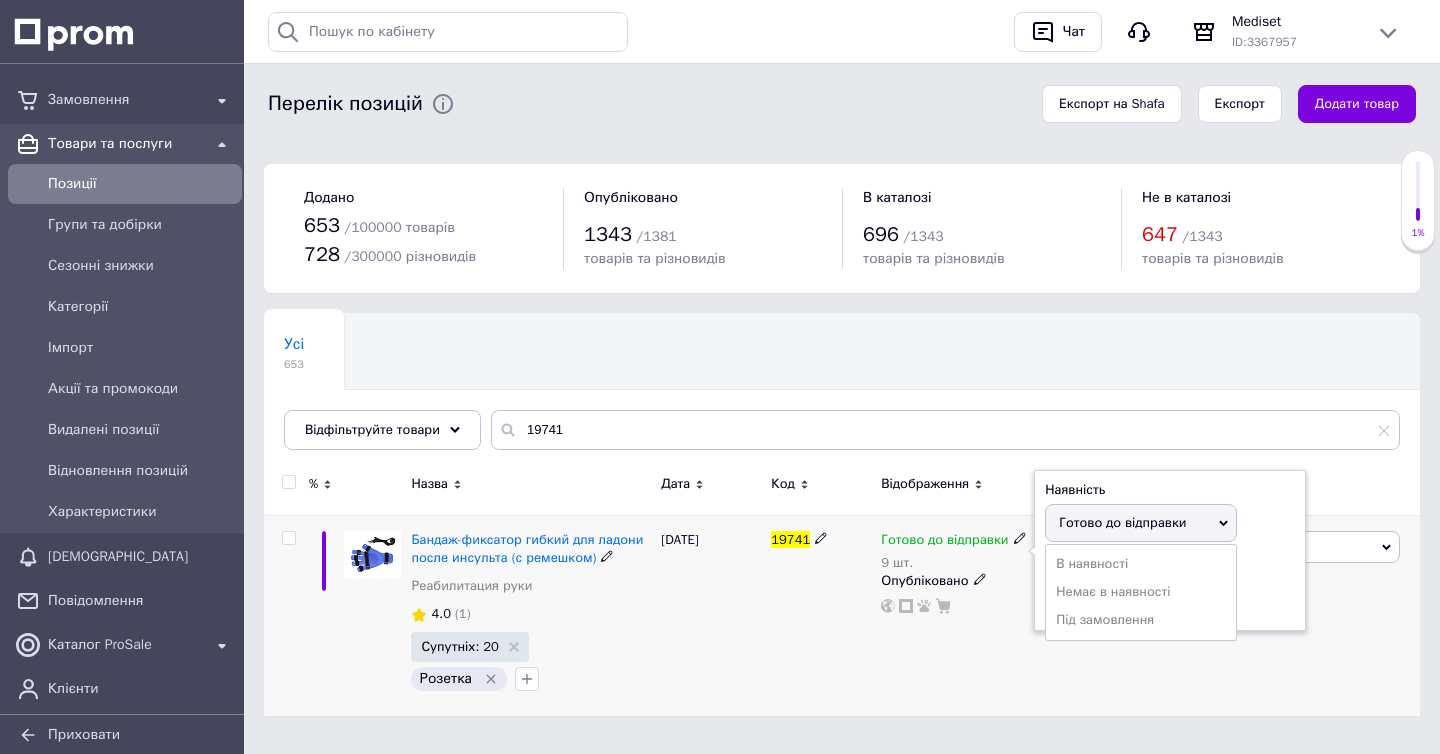 click on "Залишки 9 шт." at bounding box center [1170, 588] 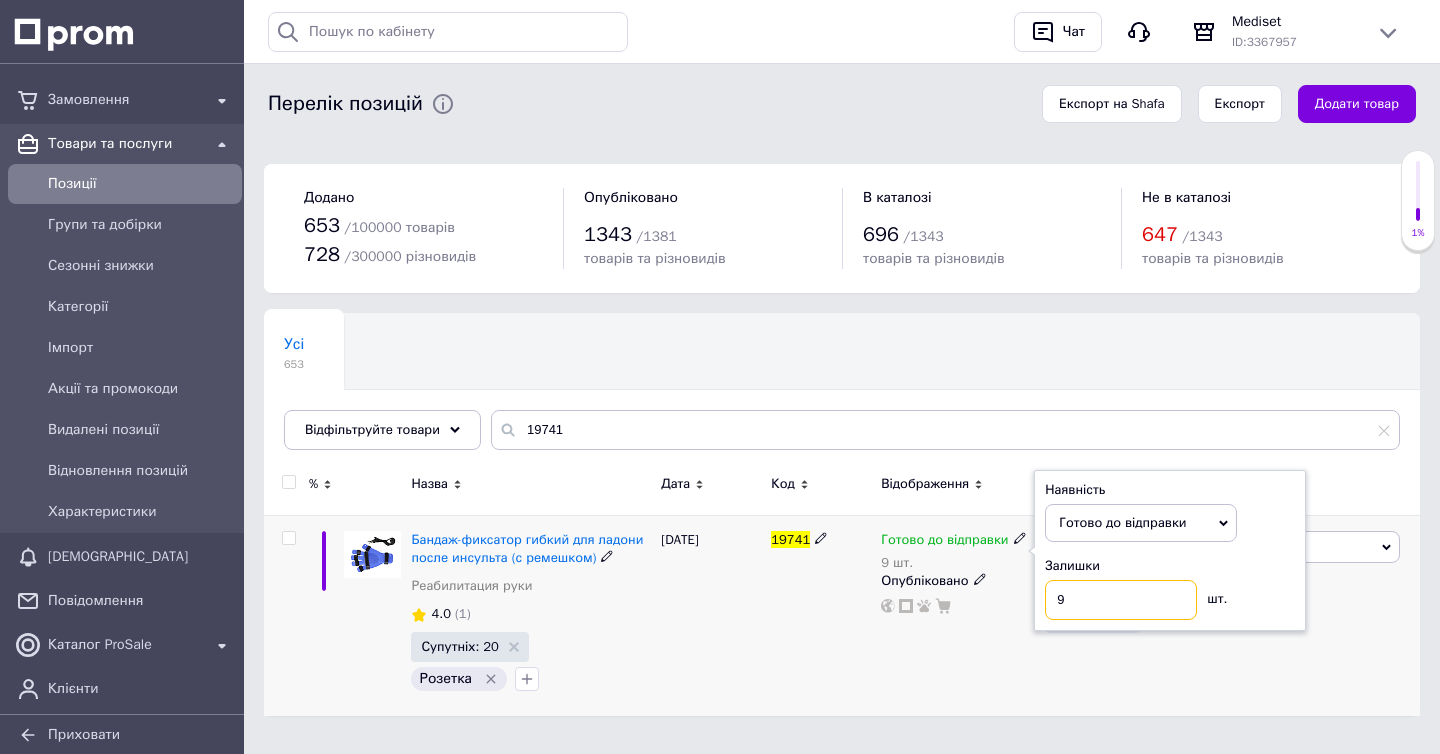 click on "9" at bounding box center (1121, 600) 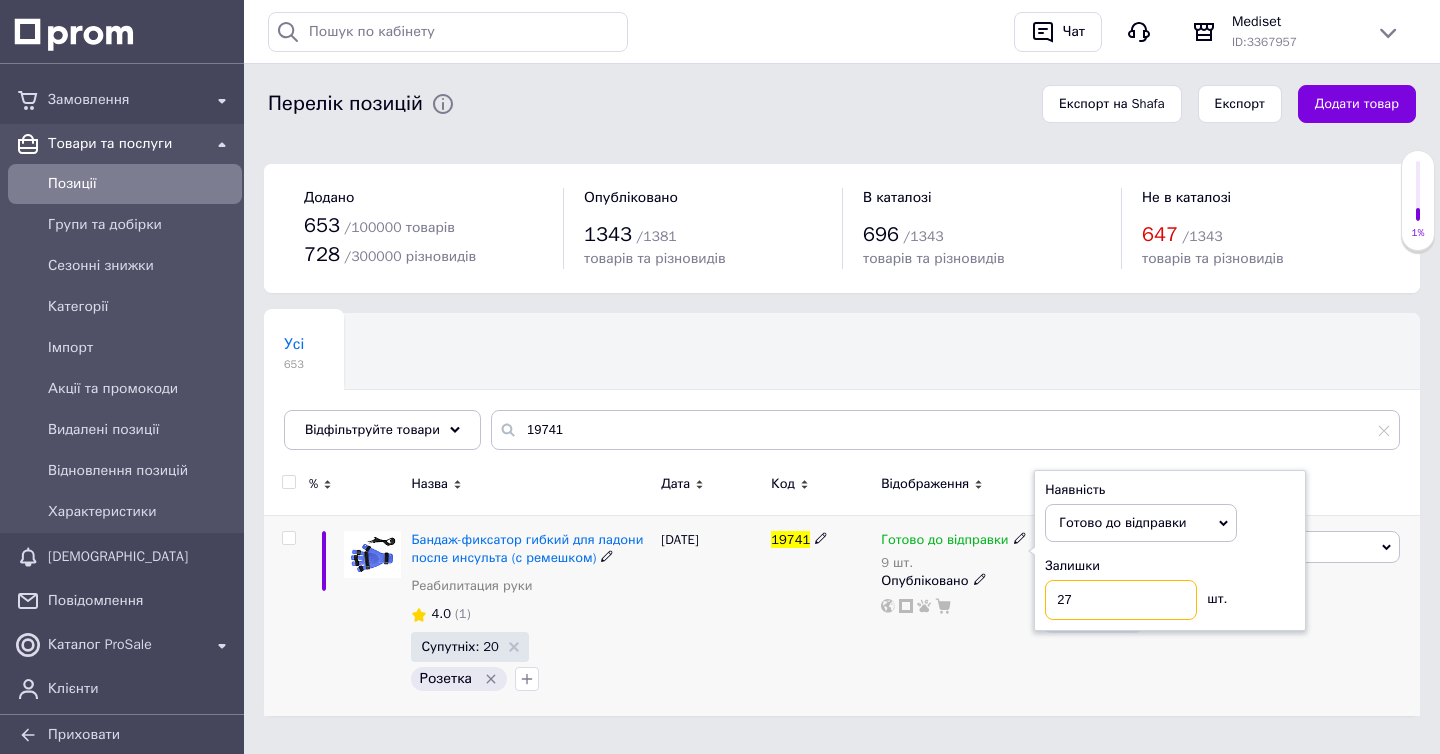 type on "27" 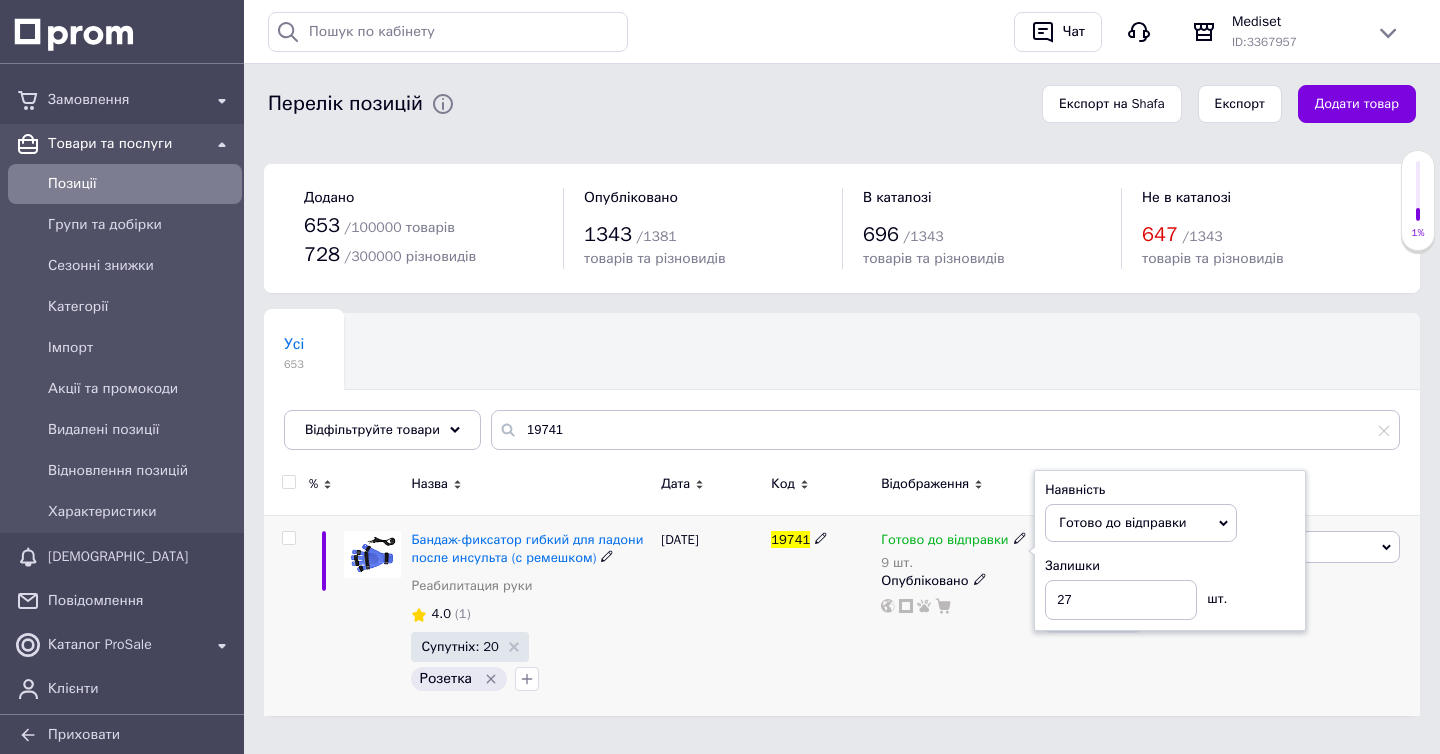 click on "[DATE]" at bounding box center [711, 615] 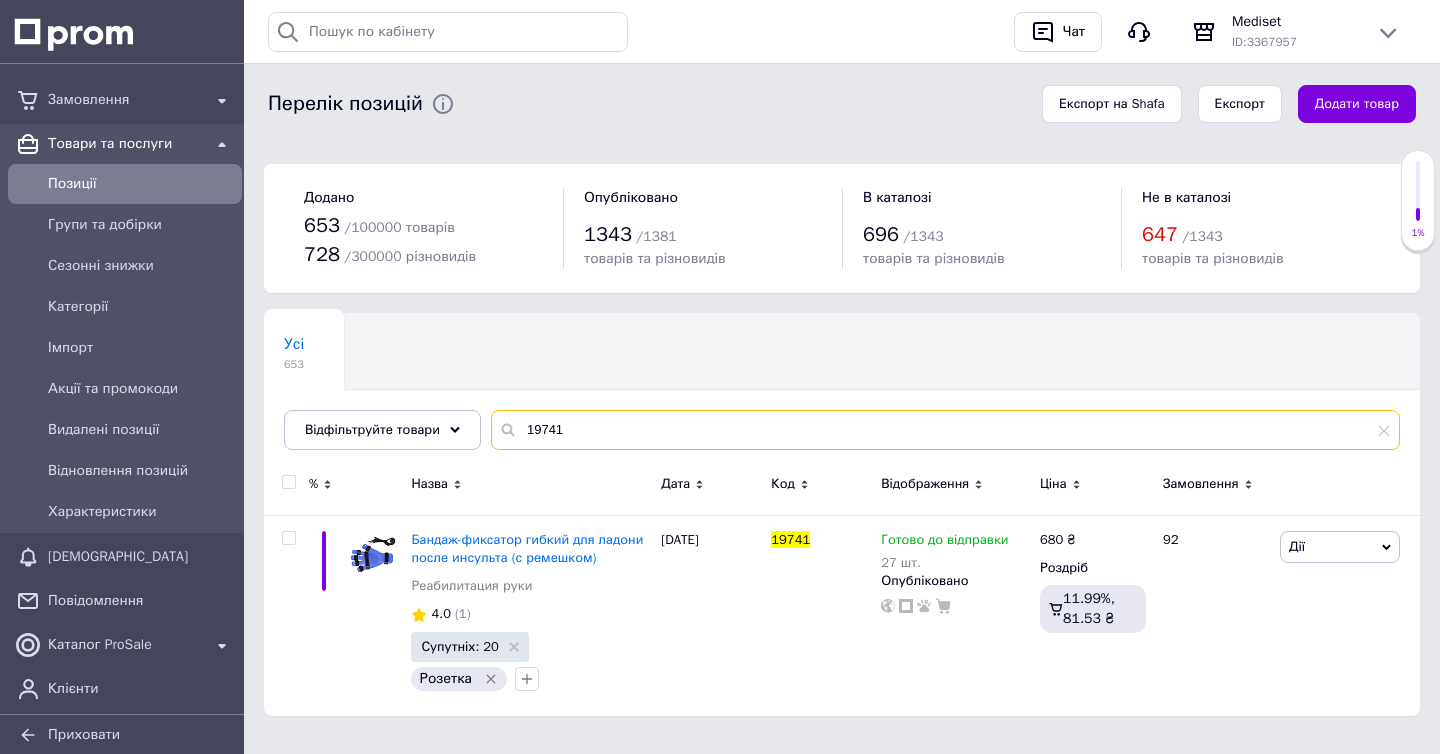 click on "19741" at bounding box center [945, 430] 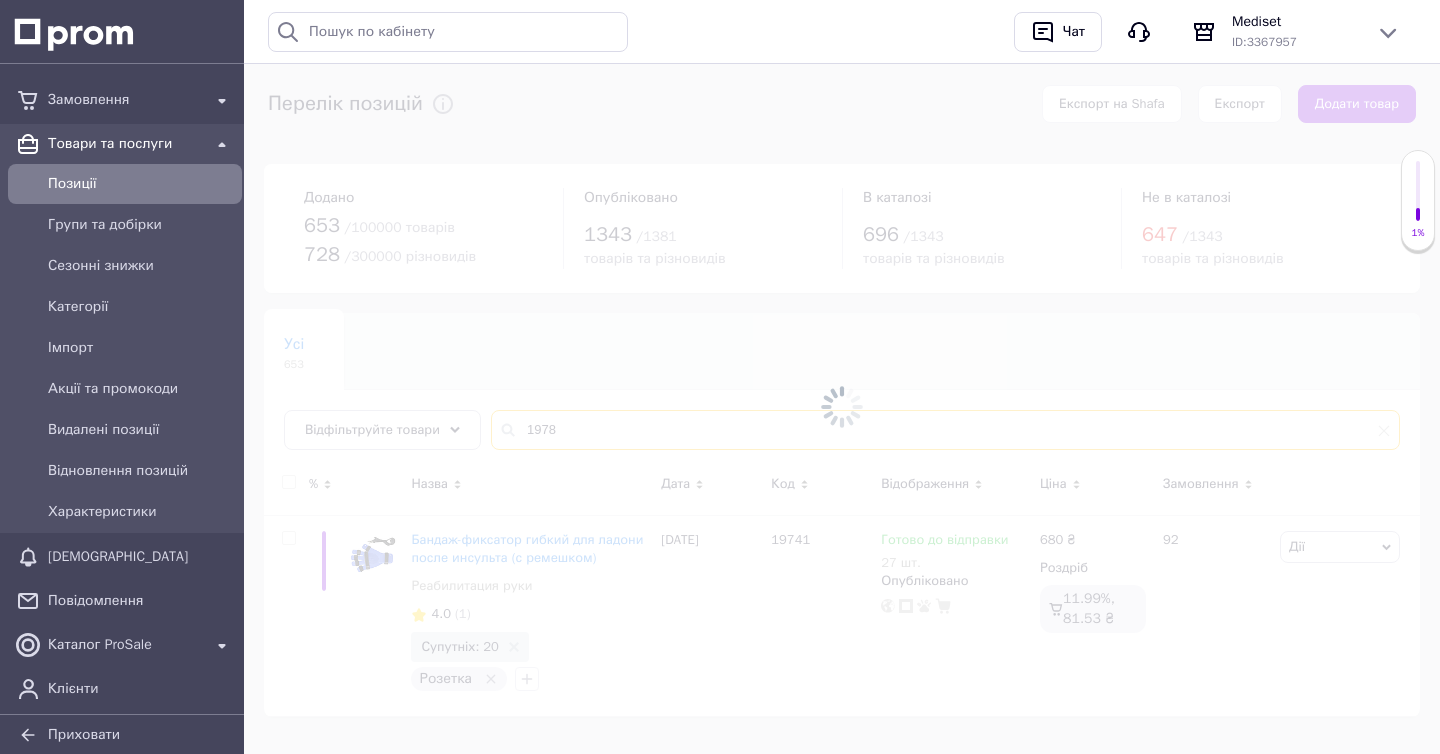 type on "1978" 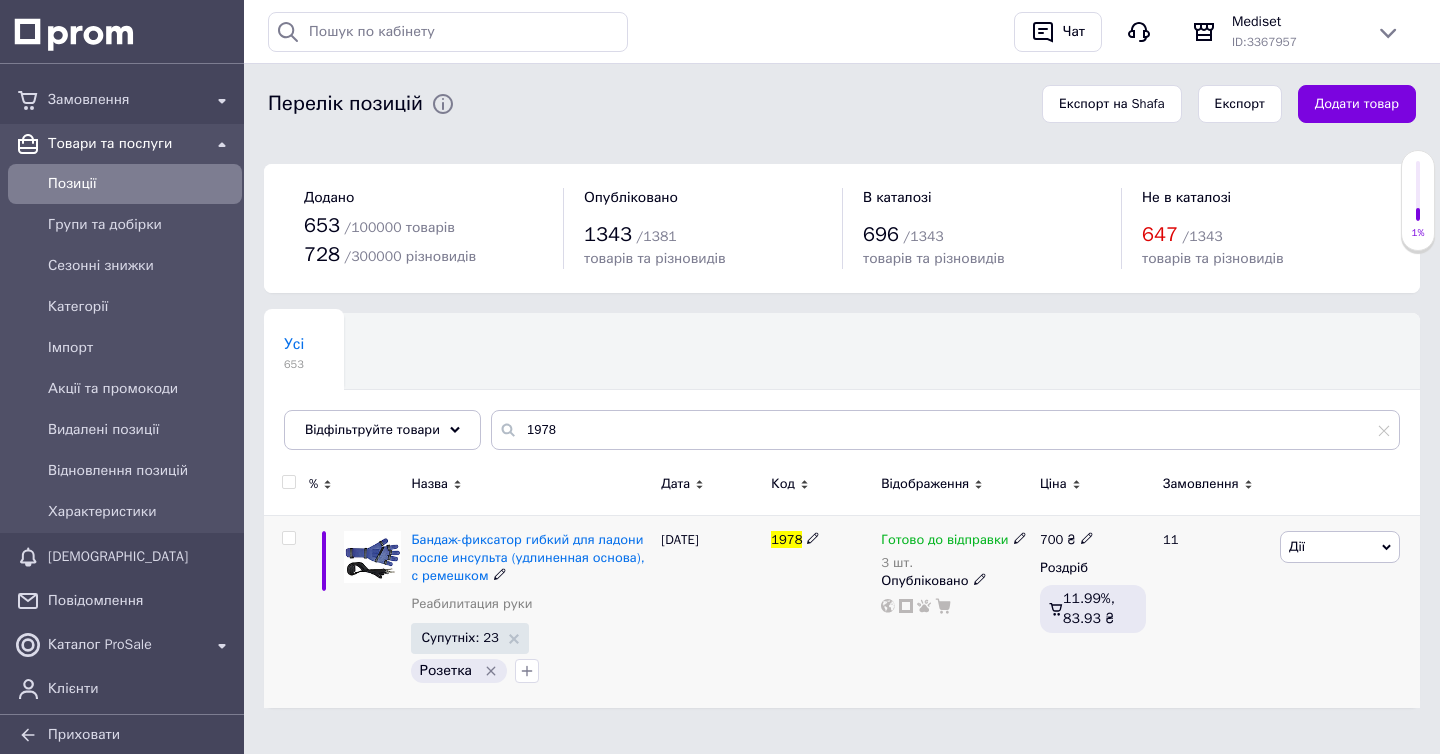 click 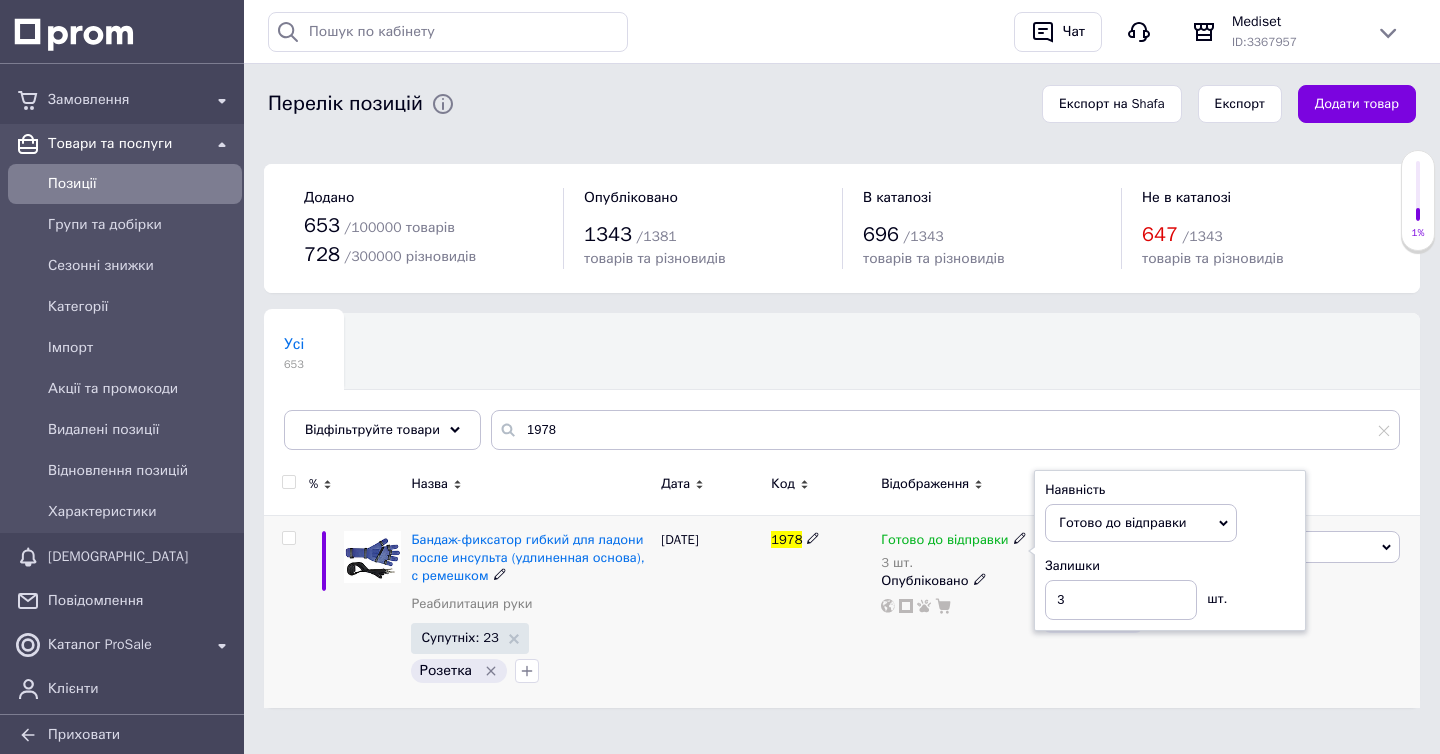 click on "Залишки 3 шт." at bounding box center (1170, 588) 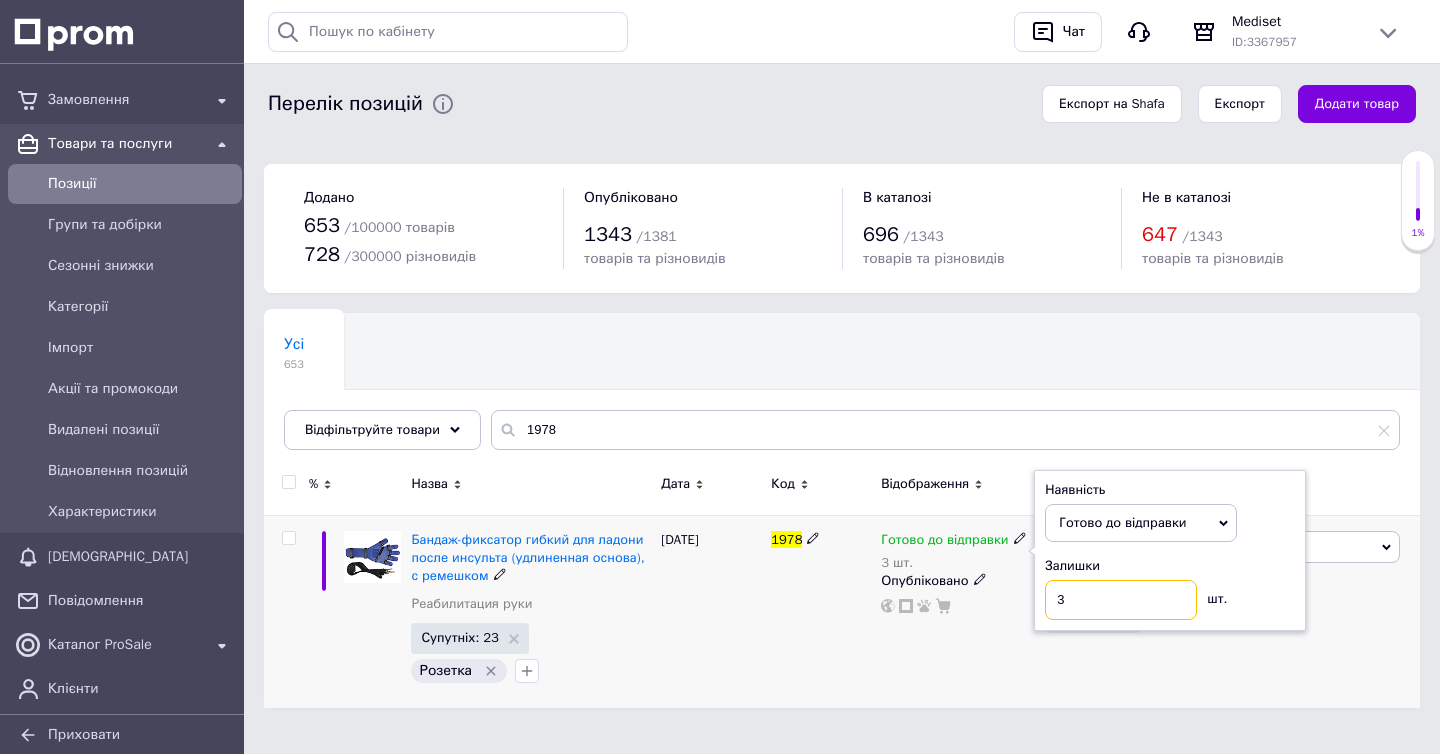 click on "3" at bounding box center (1121, 600) 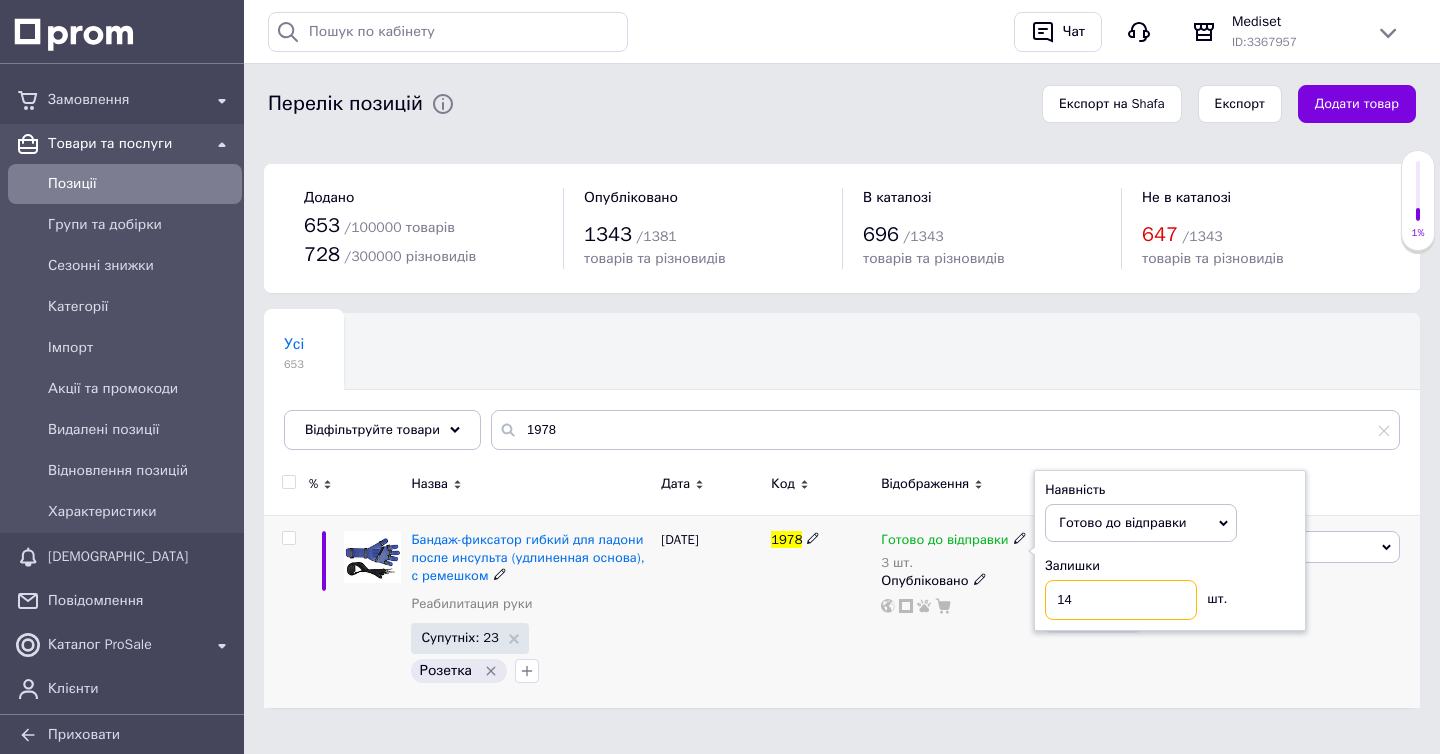 type on "14" 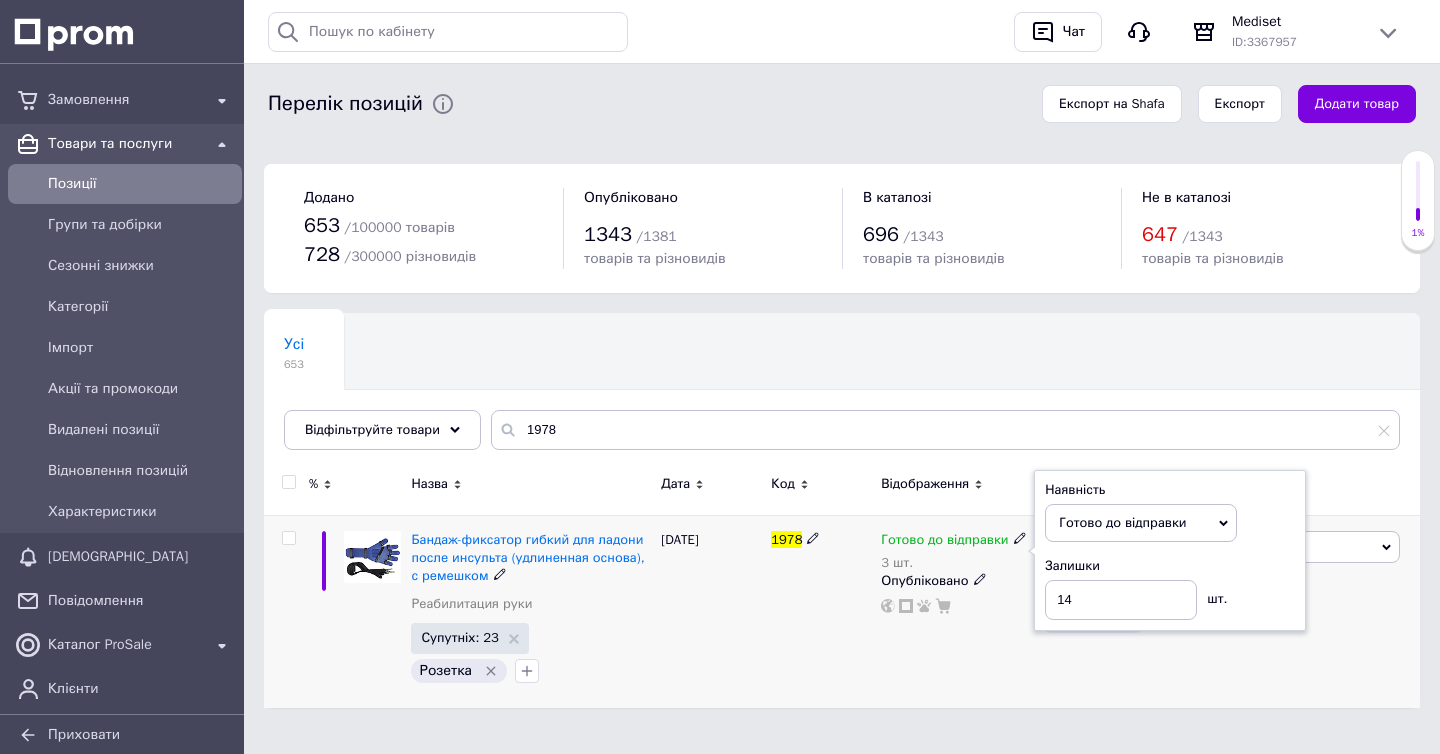 click on "[DATE]" at bounding box center [711, 611] 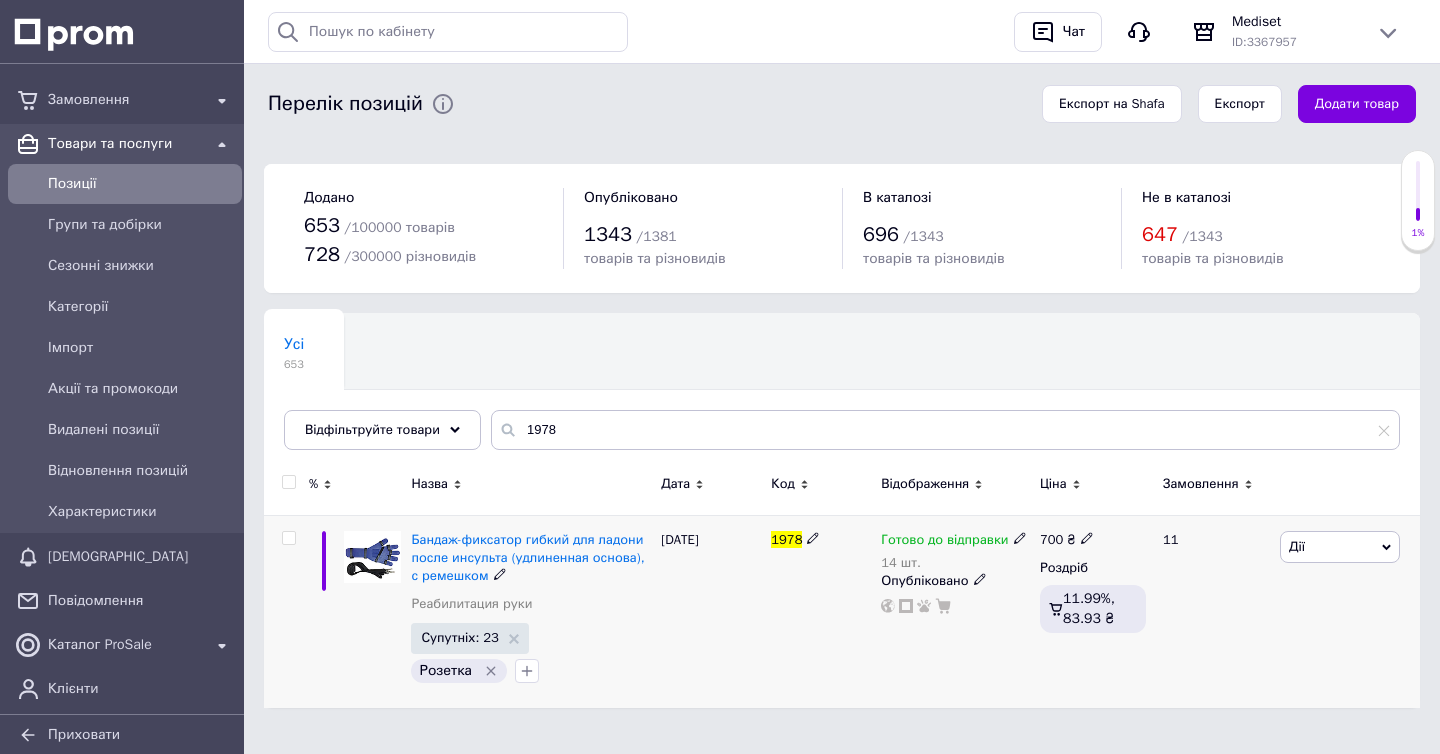 click 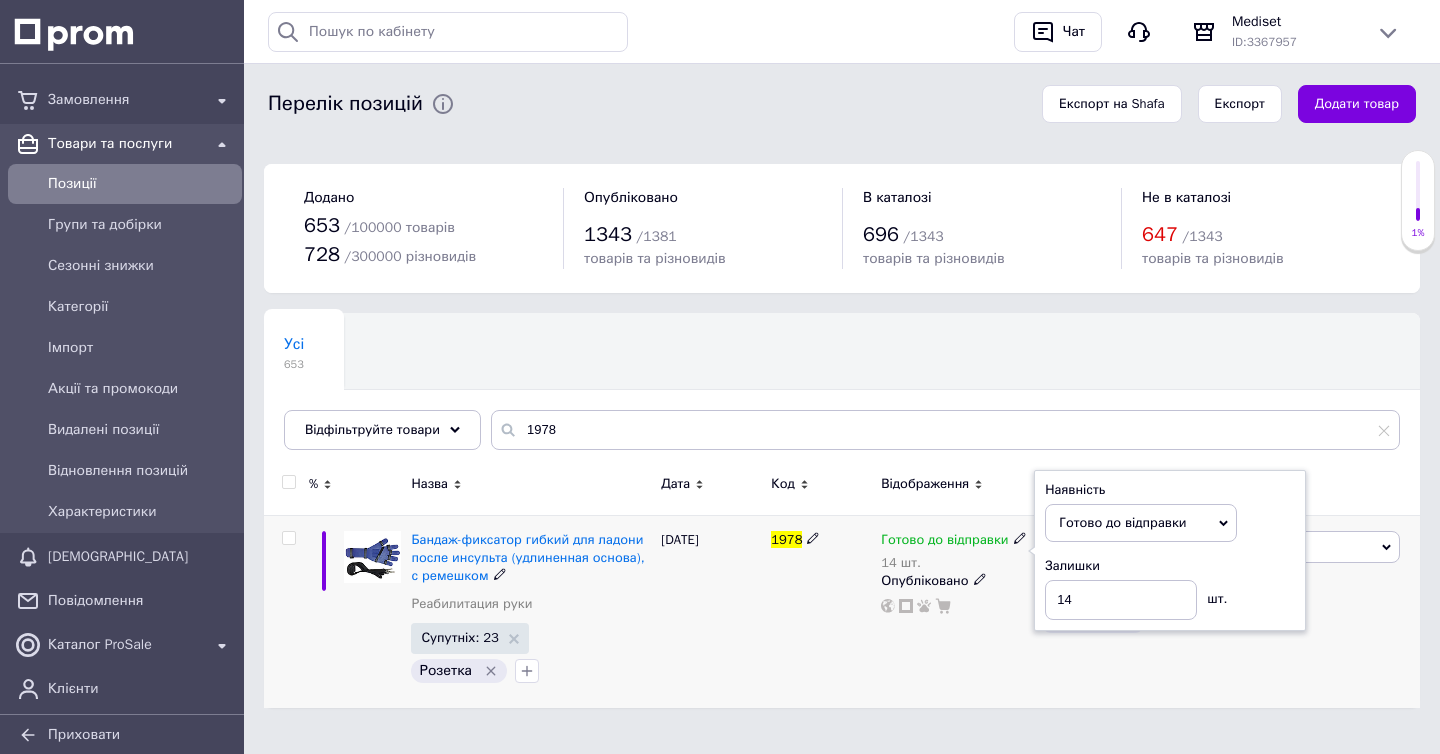 click on "Наявність [PERSON_NAME] до відправки В наявності Немає в наявності Під замовлення Залишки 14 шт." at bounding box center (1170, 551) 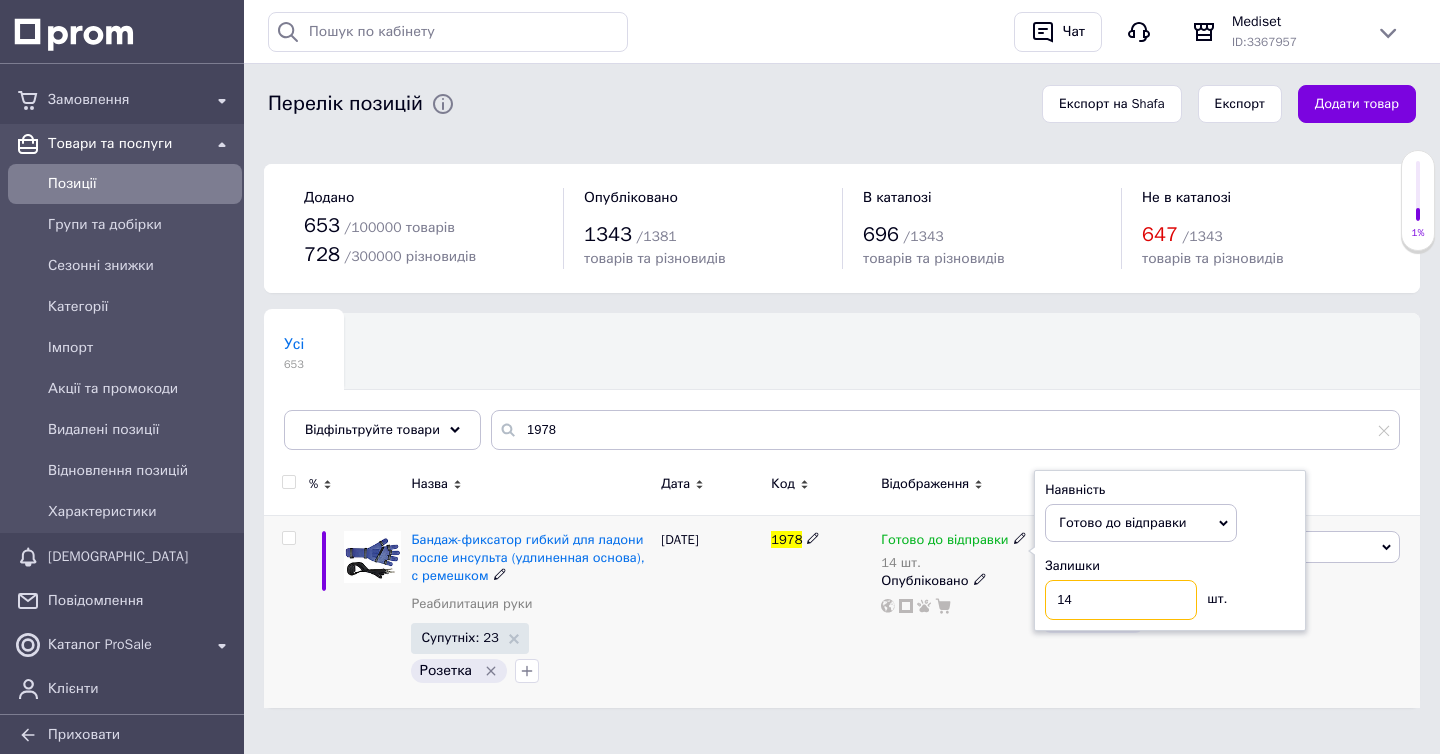 click on "14" at bounding box center (1121, 600) 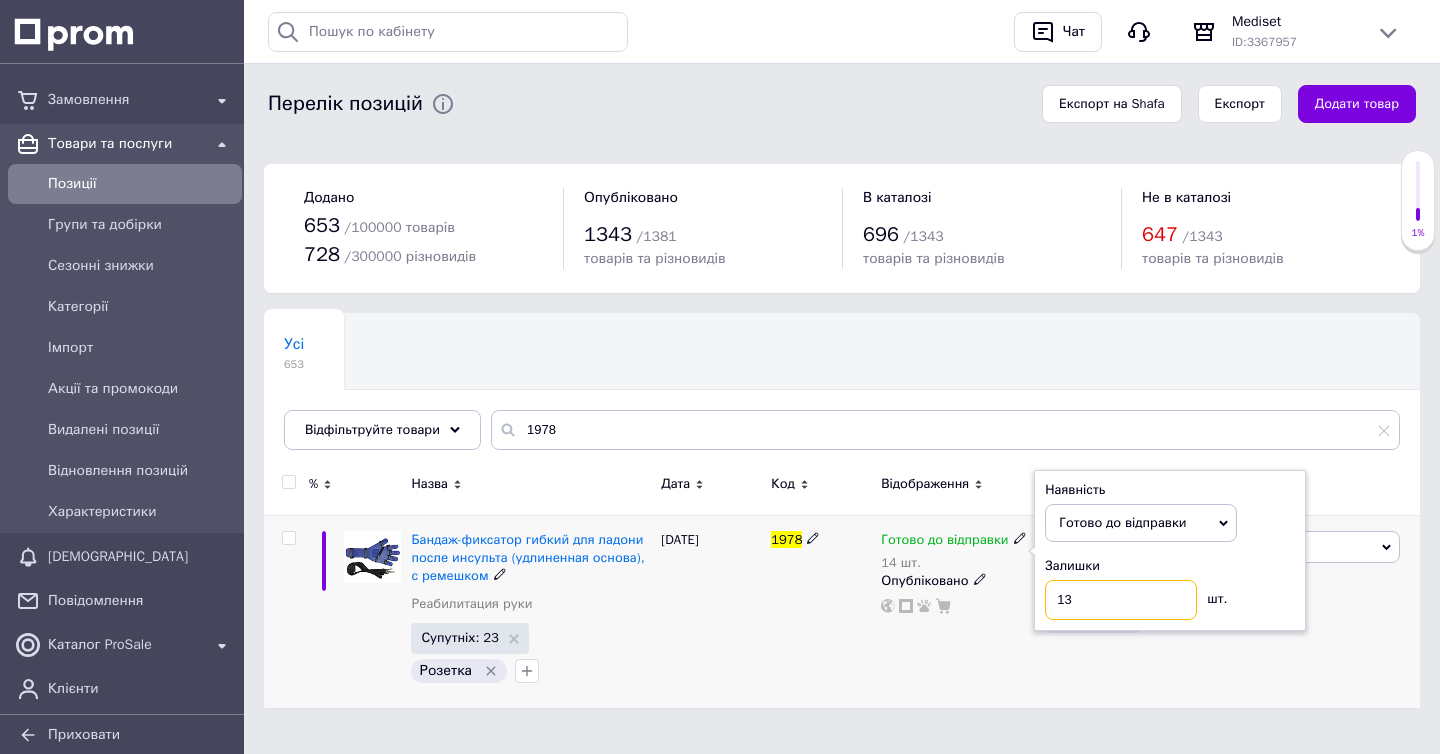 type on "13" 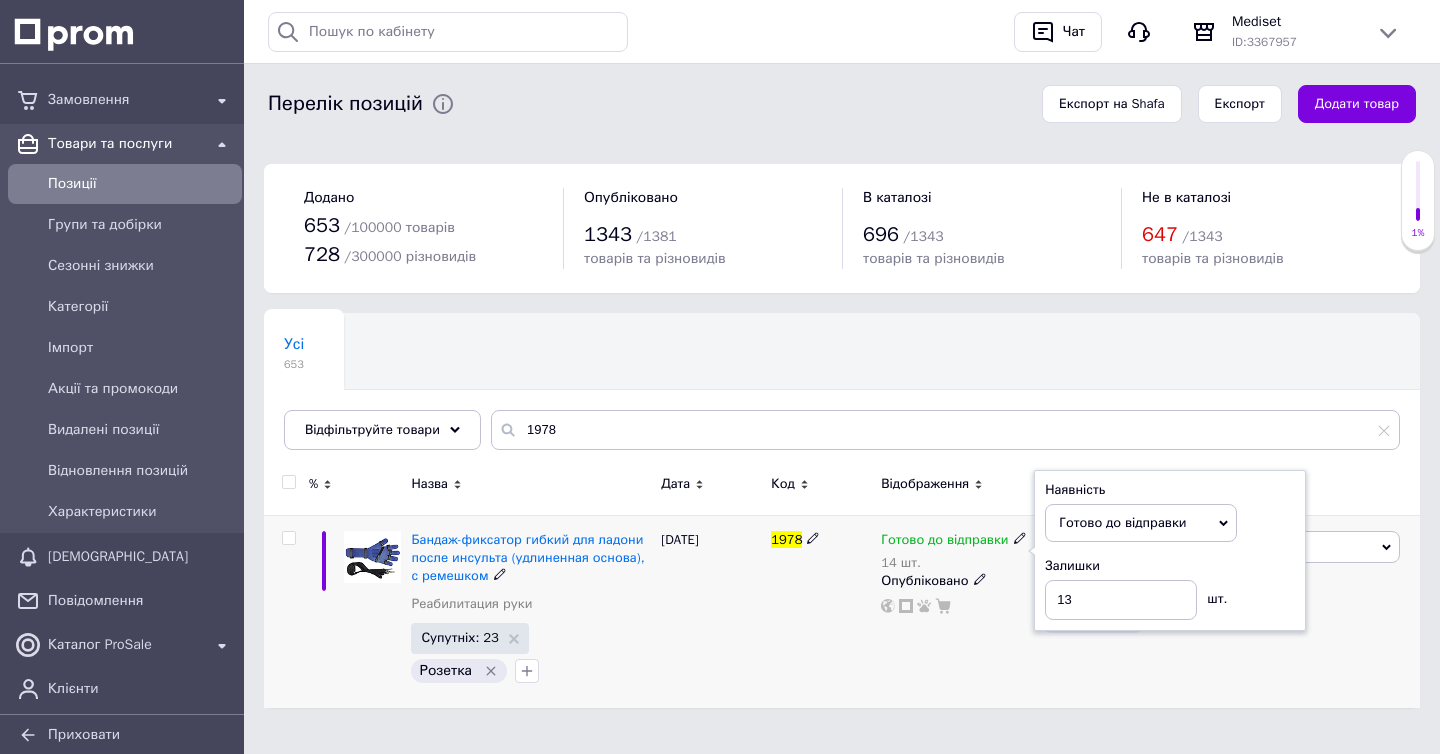 click on "[DATE]" at bounding box center [711, 611] 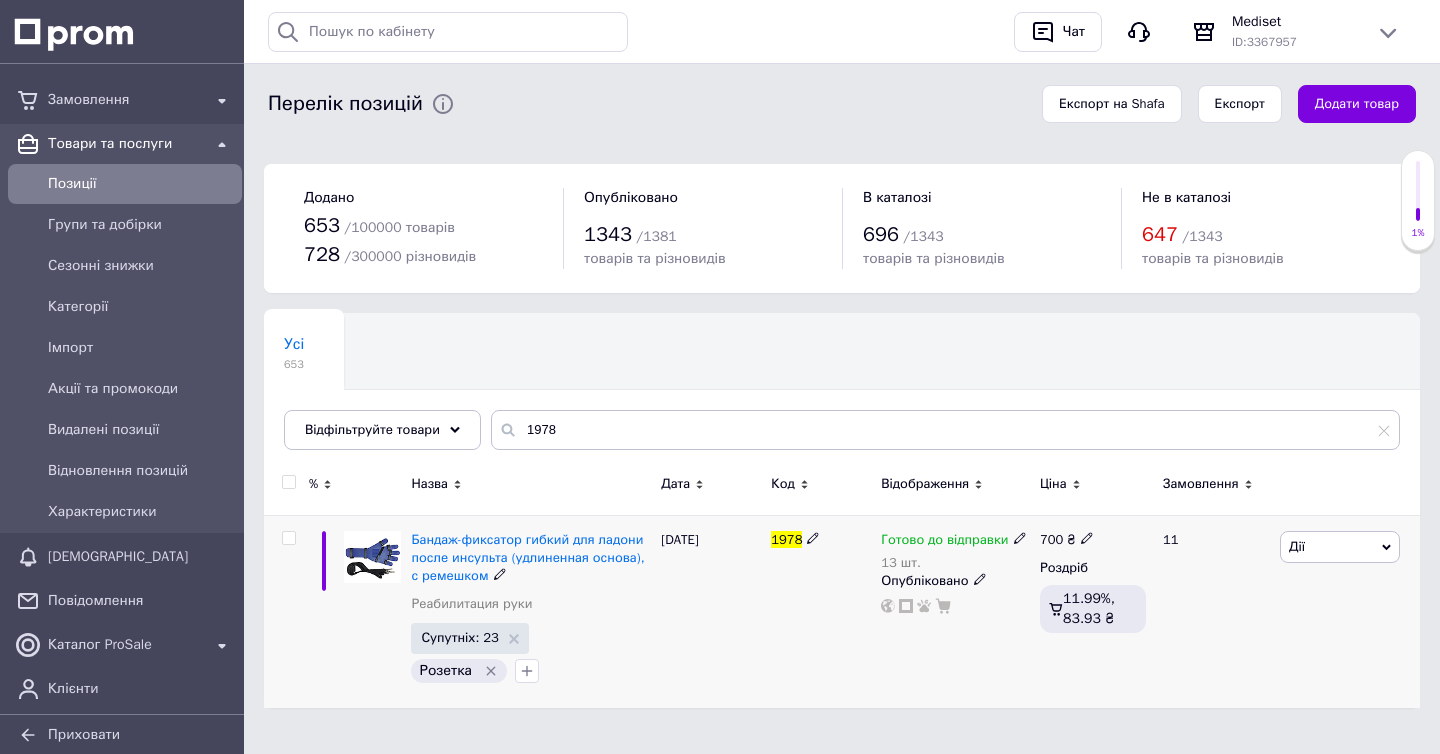 click on "1978" at bounding box center [786, 539] 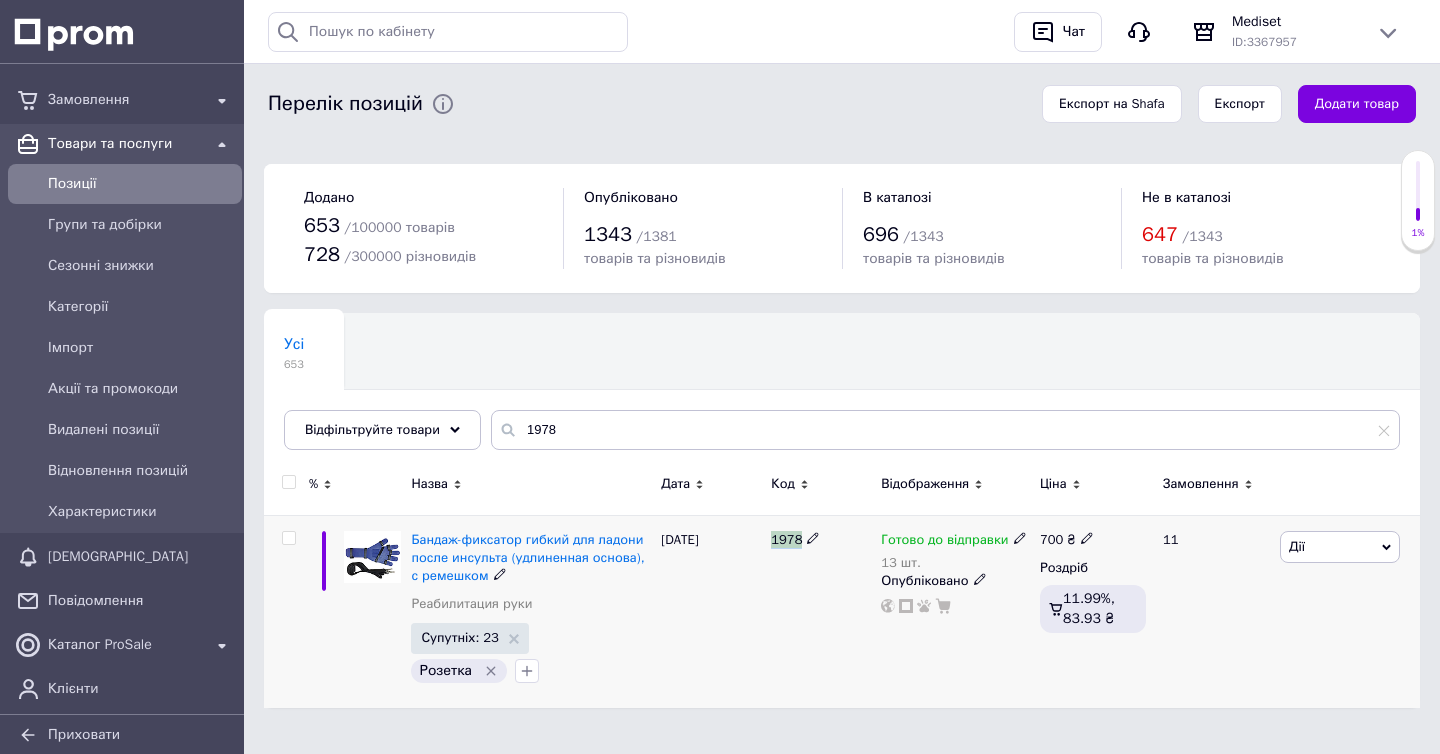 click on "1978" at bounding box center [786, 539] 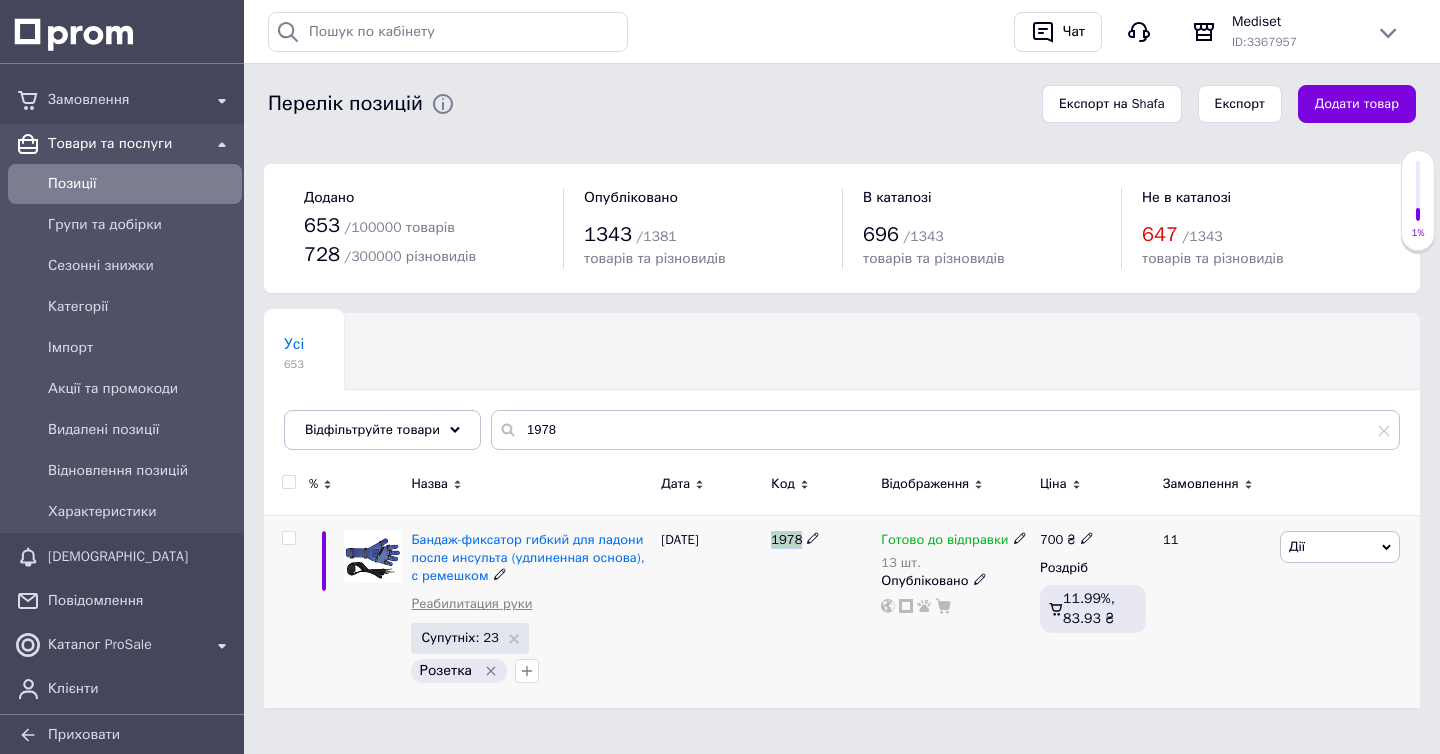 click on "Реабилитация руки" at bounding box center [471, 604] 